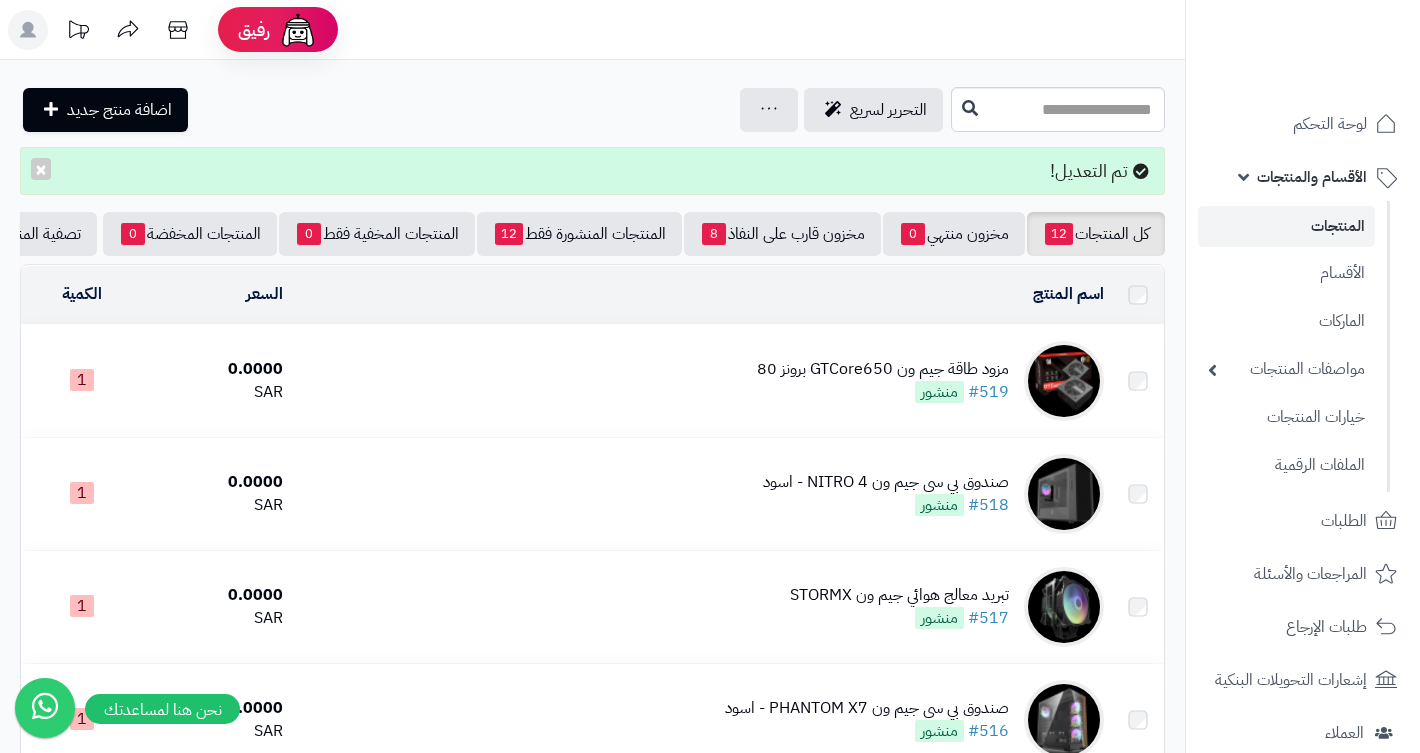 scroll, scrollTop: 1132, scrollLeft: 0, axis: vertical 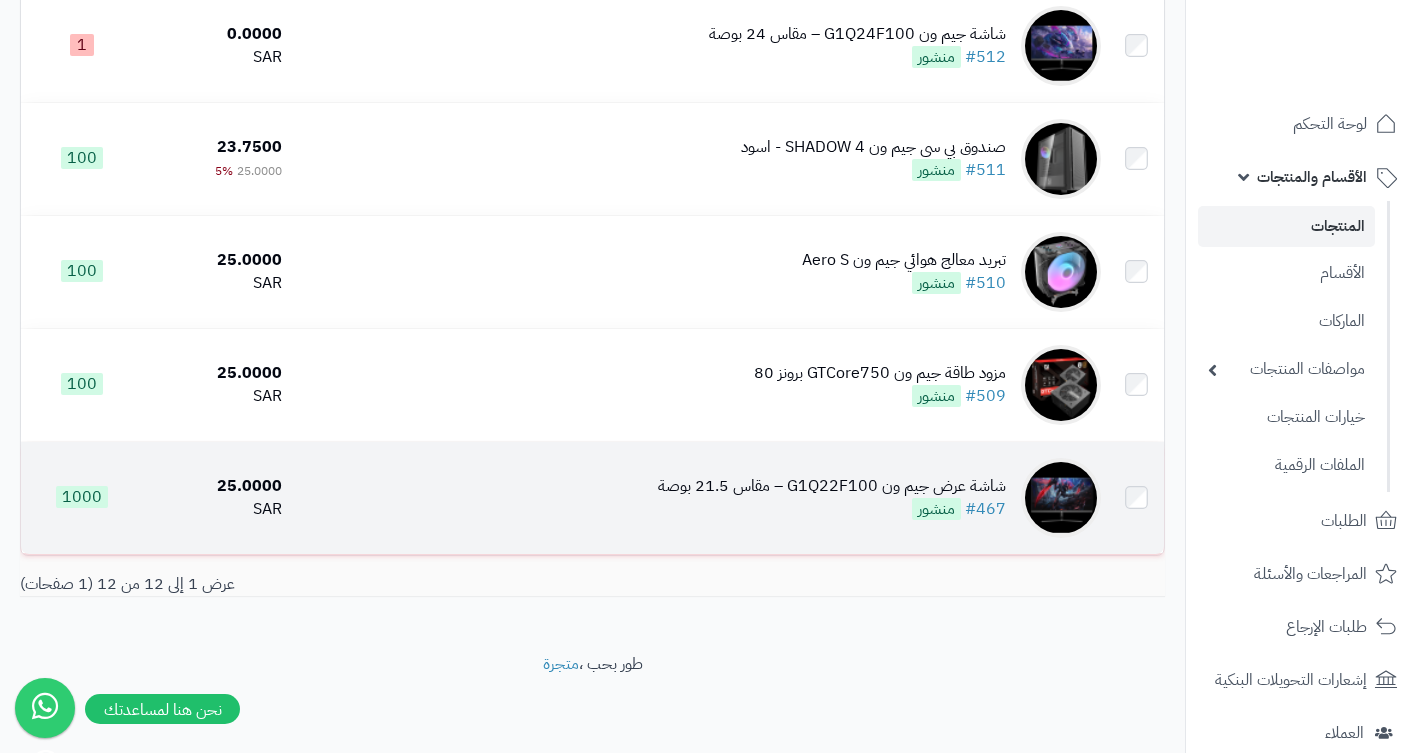 click on "شاشة عرض جيم ون G1Q22F100 – مقاس 21.5 بوصة" at bounding box center (832, 486) 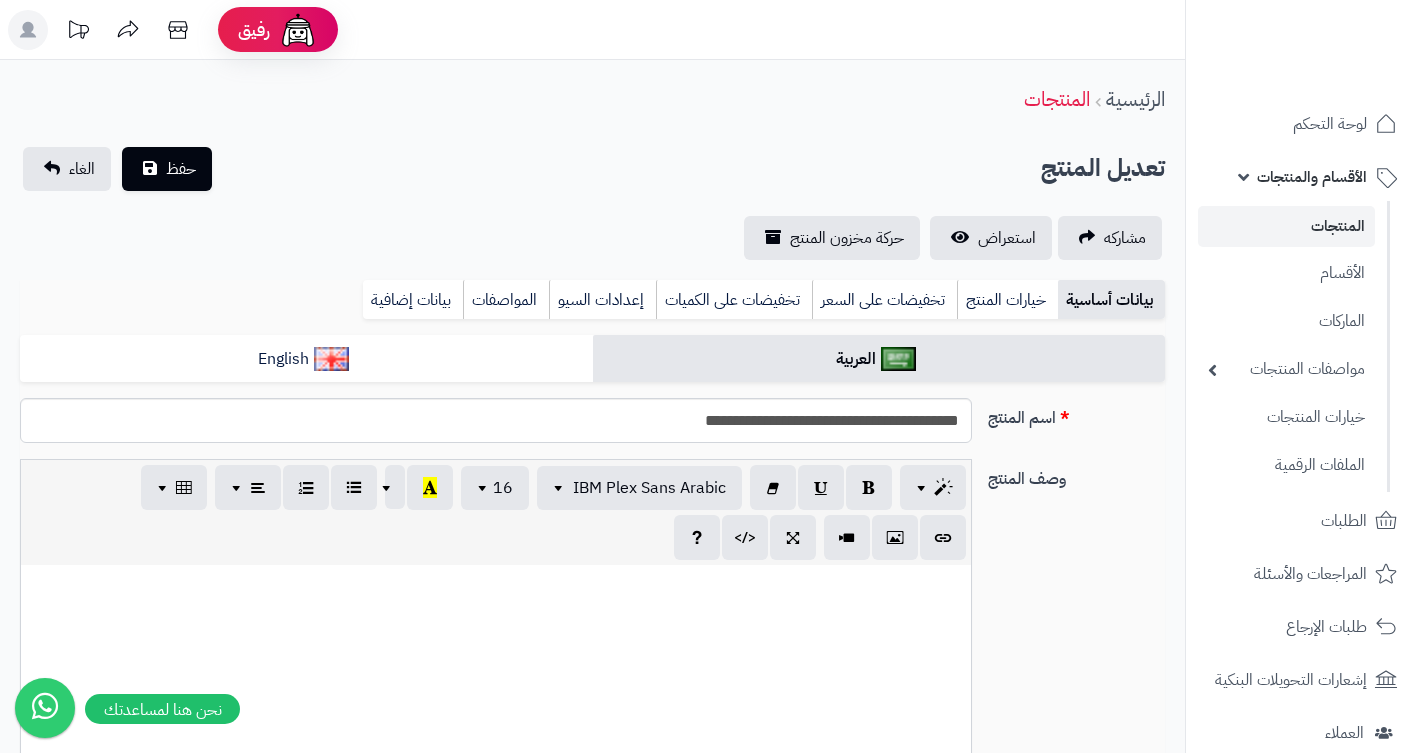 scroll, scrollTop: 731, scrollLeft: 0, axis: vertical 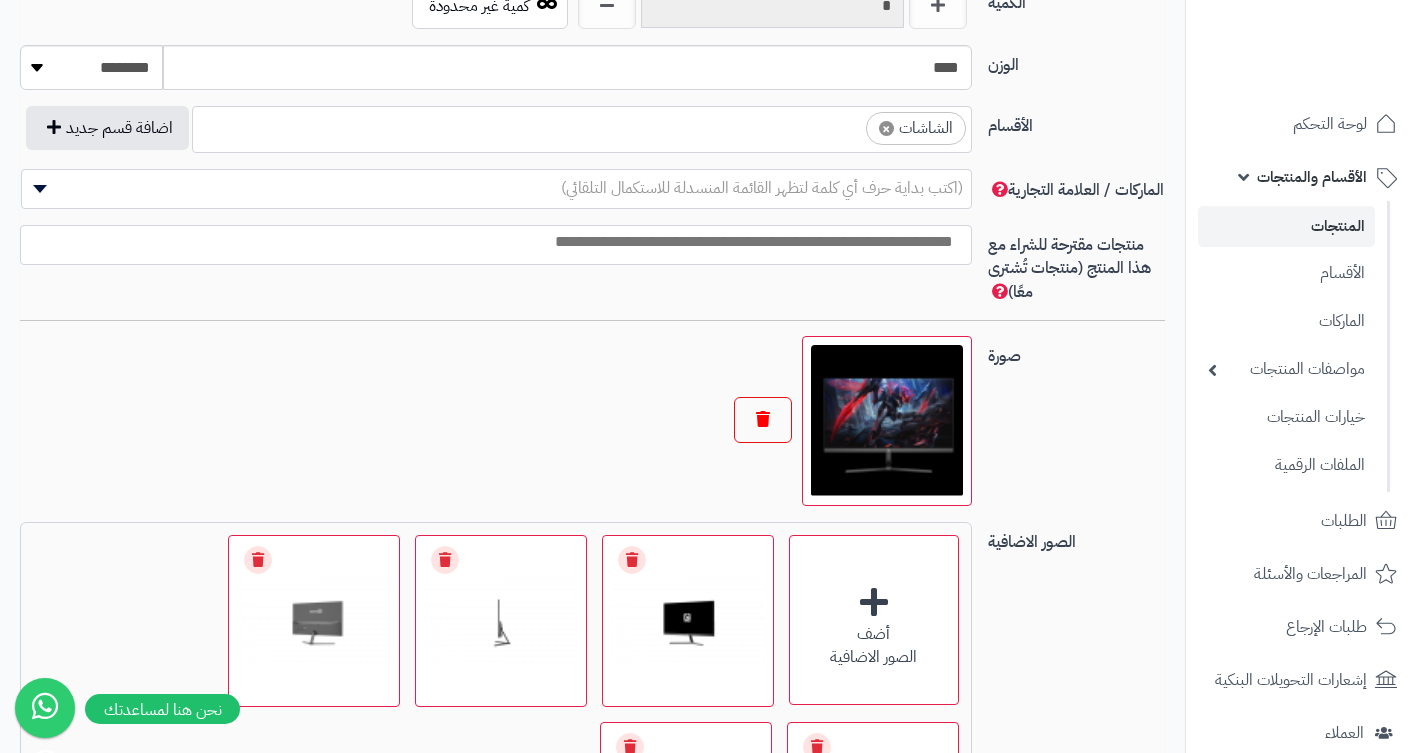 click at bounding box center [763, 420] 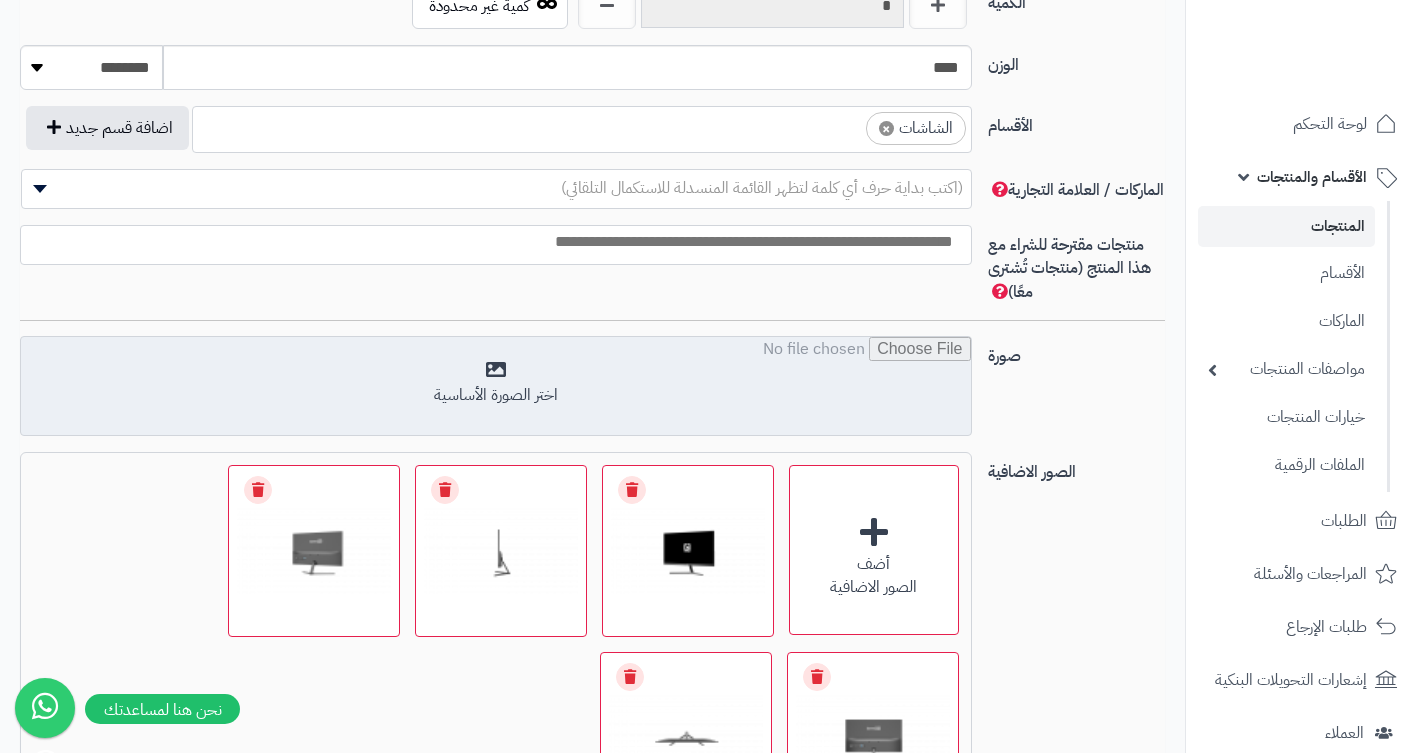 click at bounding box center [495, 387] 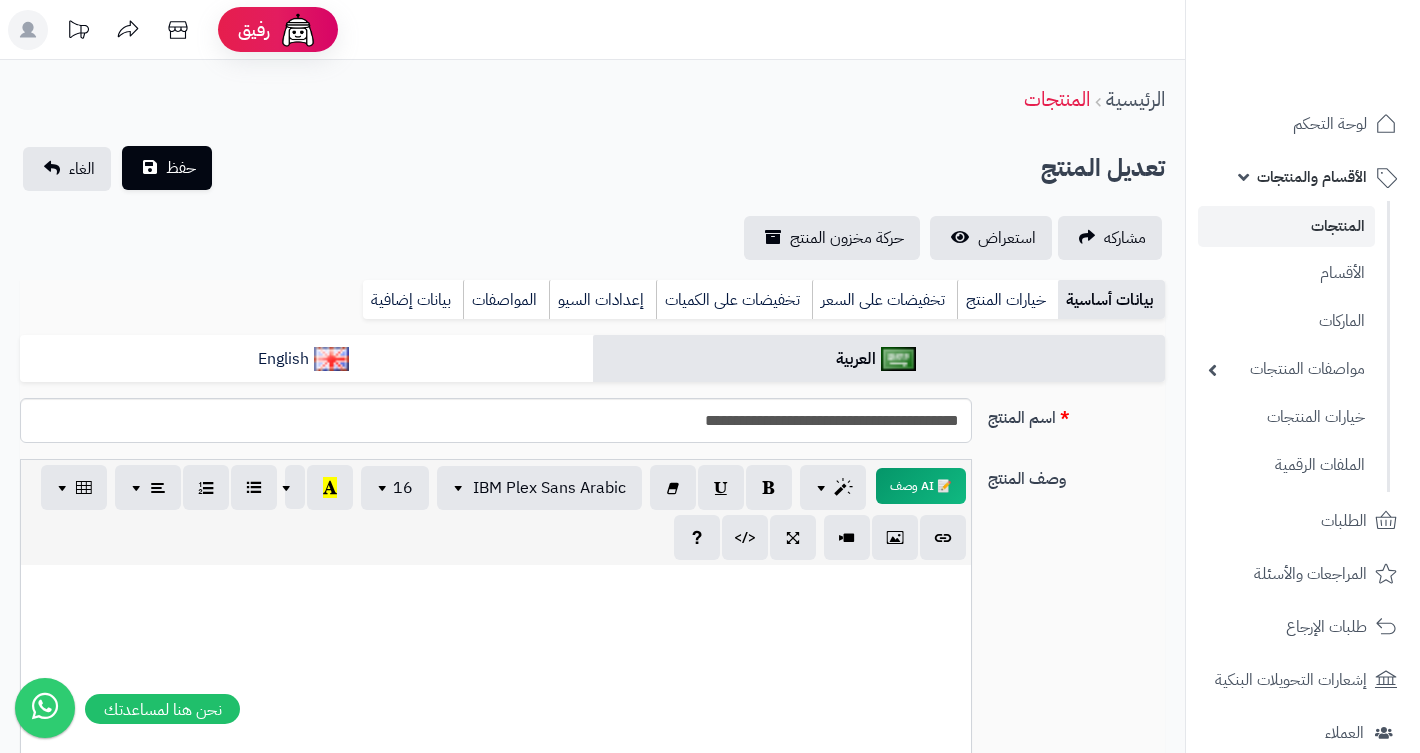 scroll, scrollTop: 0, scrollLeft: 0, axis: both 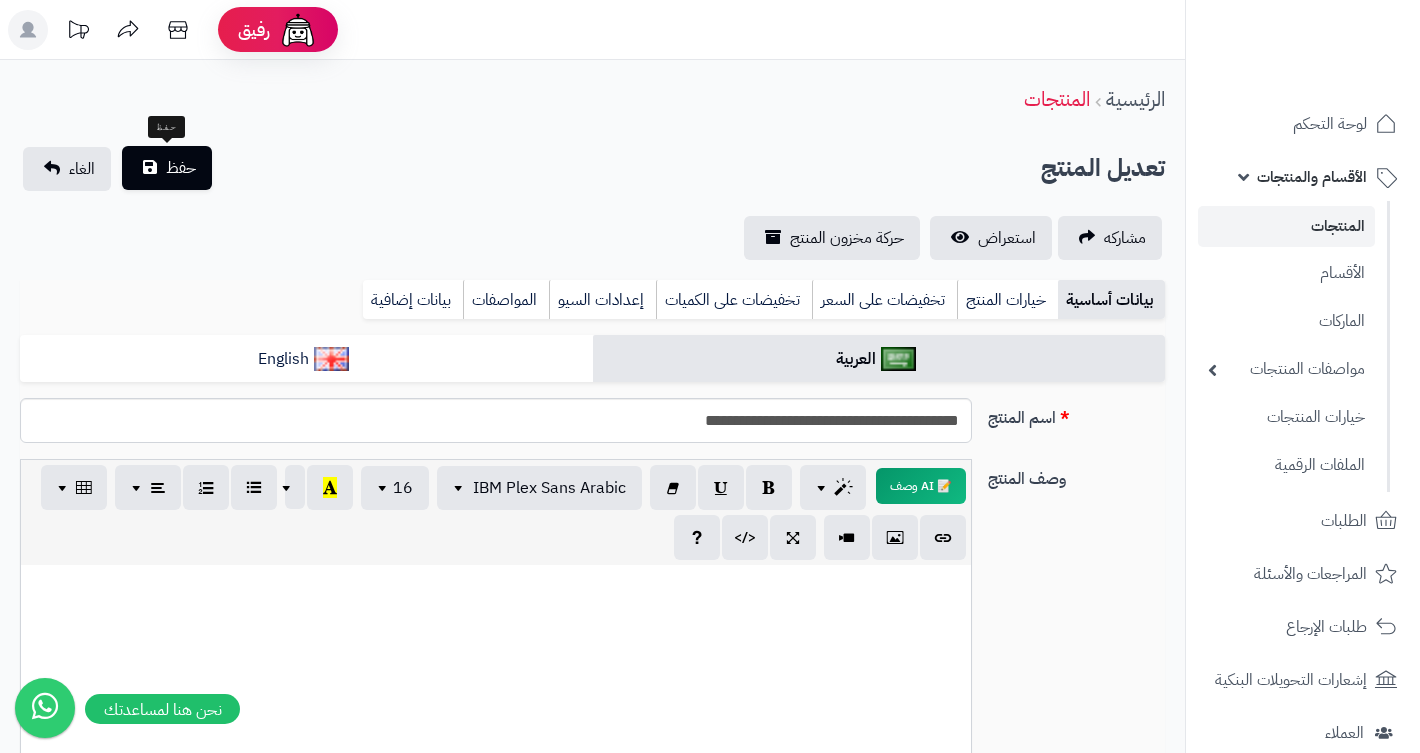 click on "حفظ" at bounding box center (181, 168) 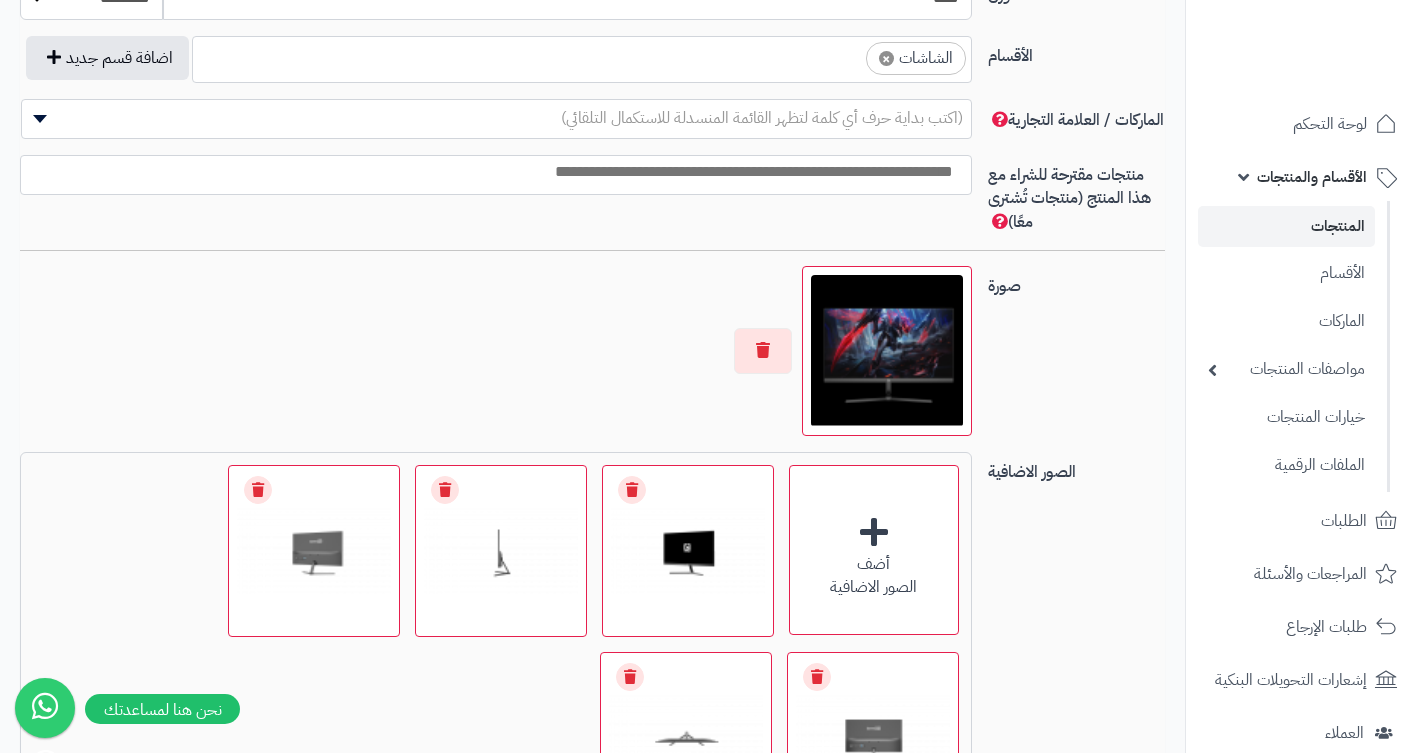 scroll, scrollTop: 1152, scrollLeft: 0, axis: vertical 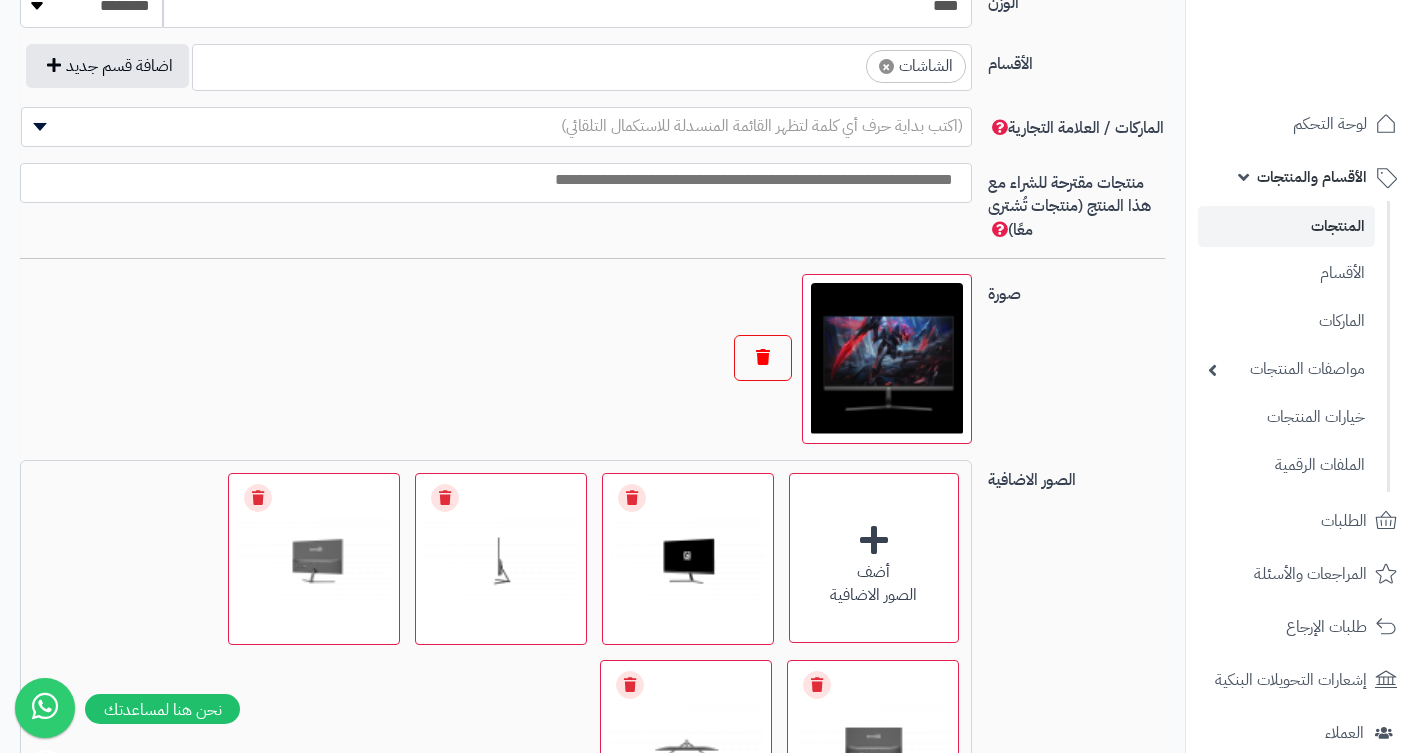 click at bounding box center [763, 358] 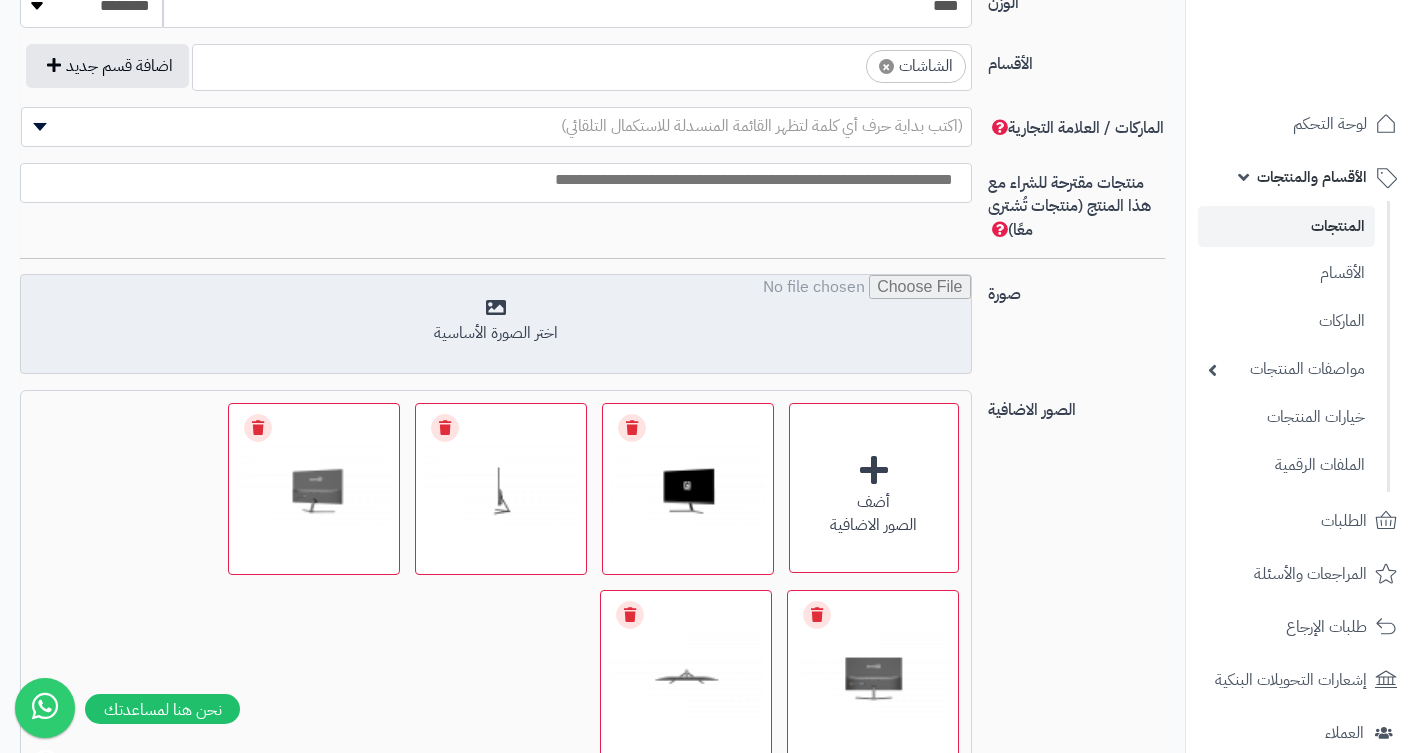 click at bounding box center (495, 325) 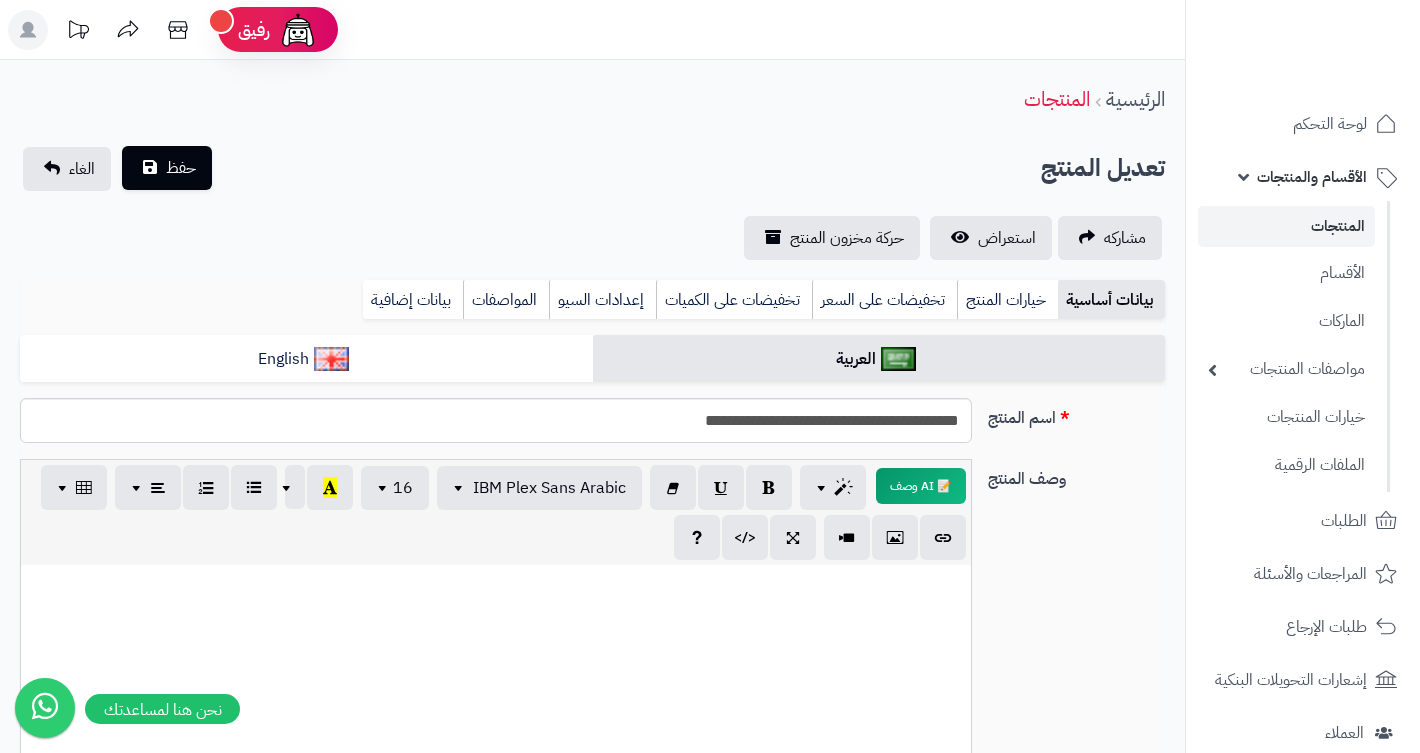 scroll, scrollTop: 0, scrollLeft: 0, axis: both 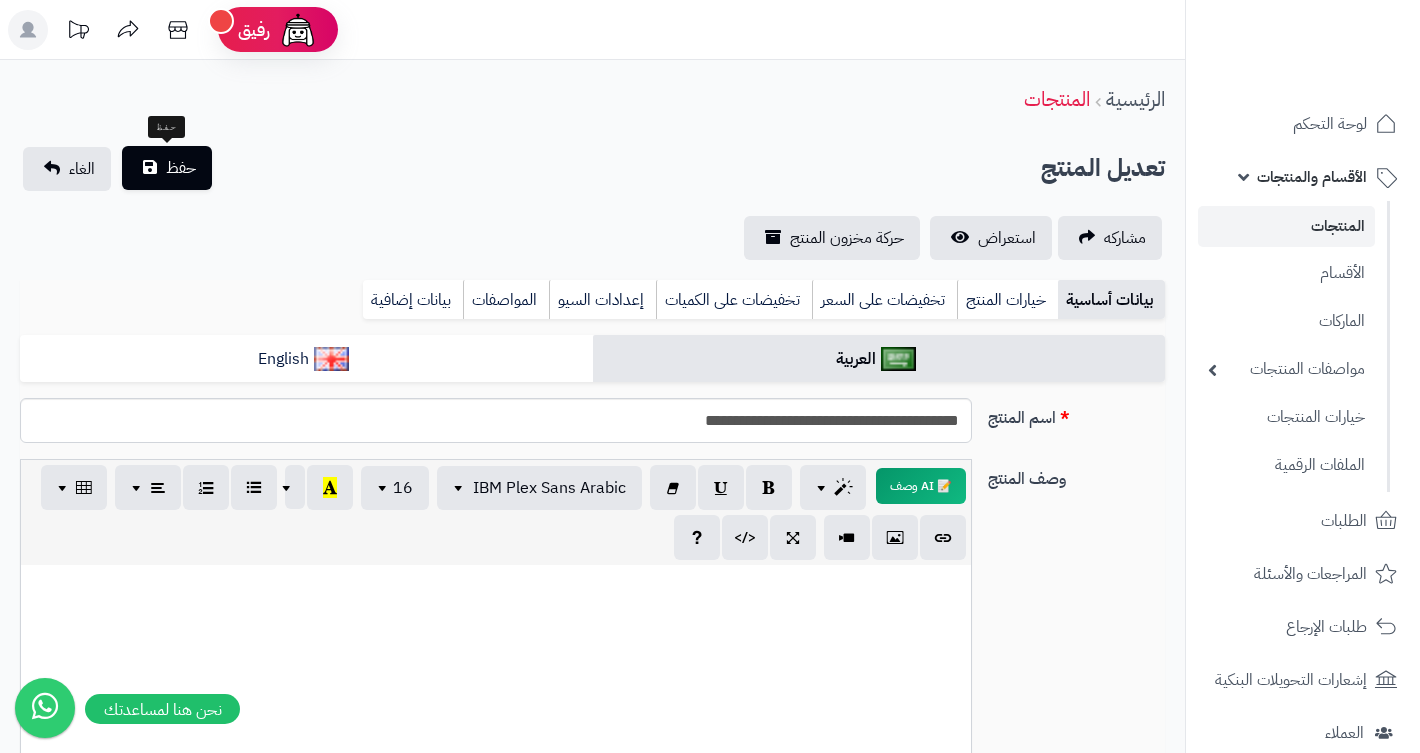 click on "حفظ" at bounding box center (181, 168) 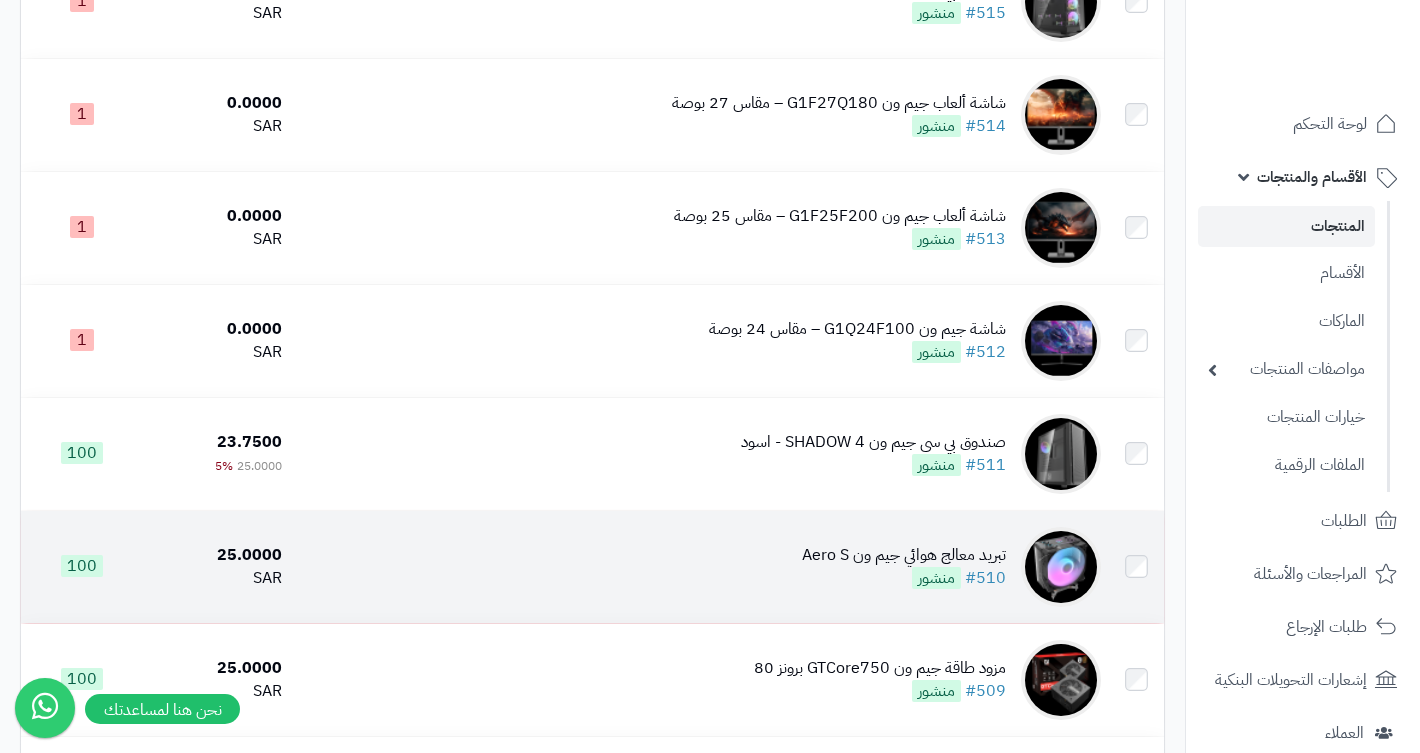 scroll, scrollTop: 809, scrollLeft: 0, axis: vertical 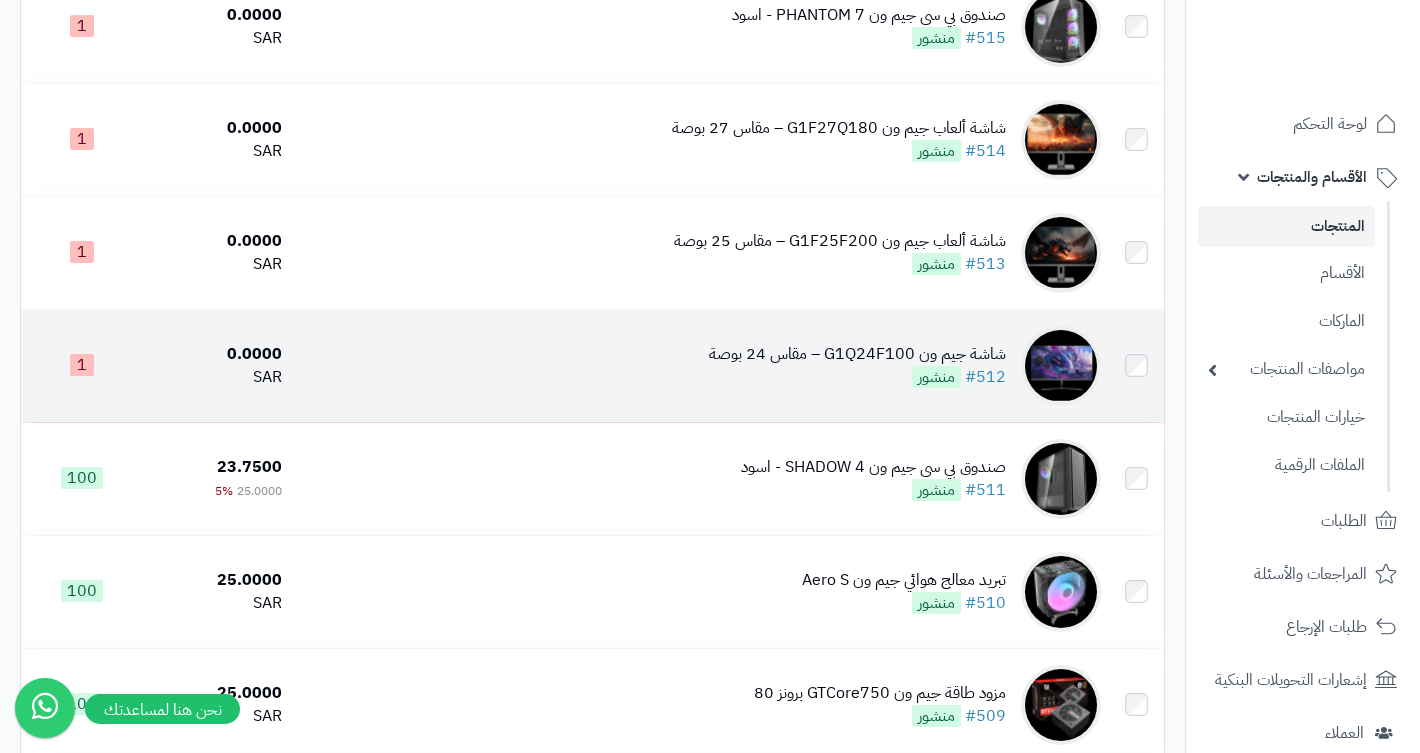 click on "شاشة جيم ون G1Q24F100 – مقاس 24 بوصة" at bounding box center [857, 354] 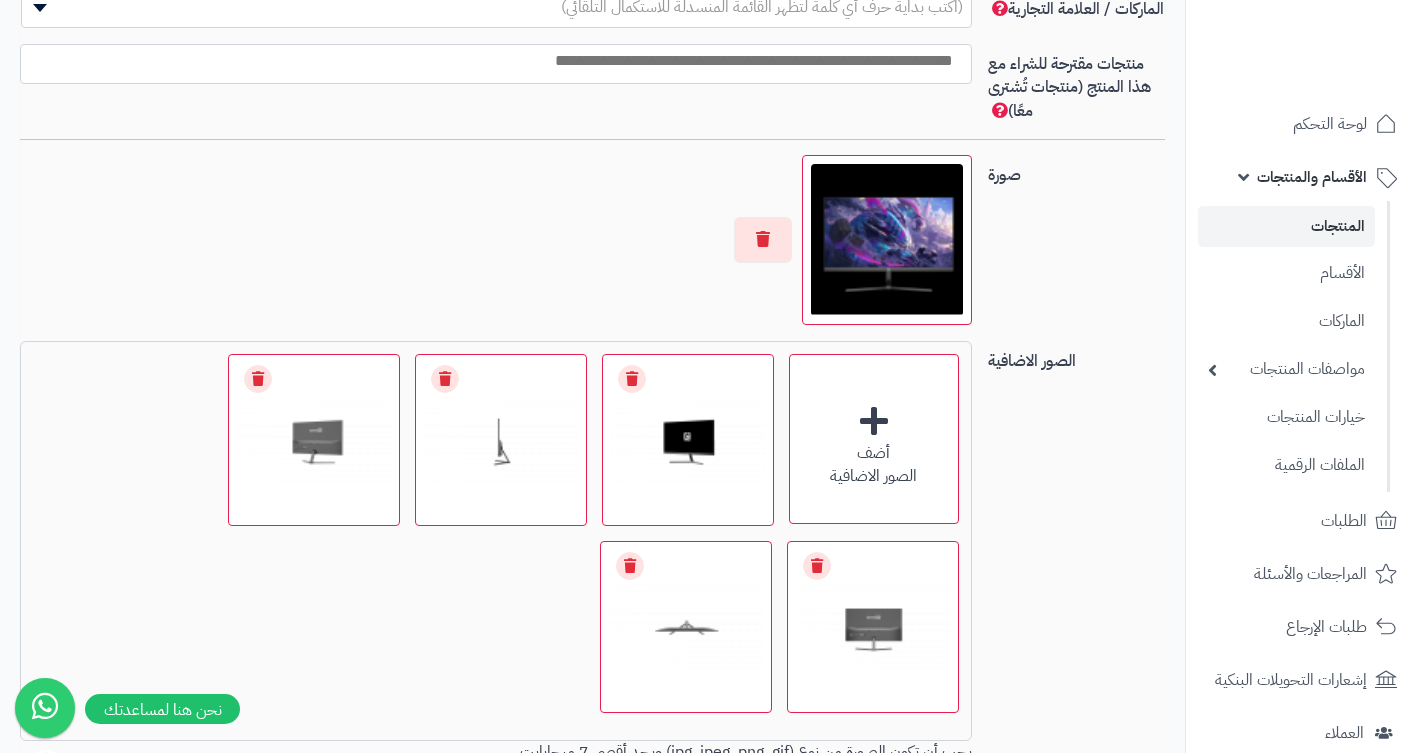 scroll, scrollTop: 1261, scrollLeft: 0, axis: vertical 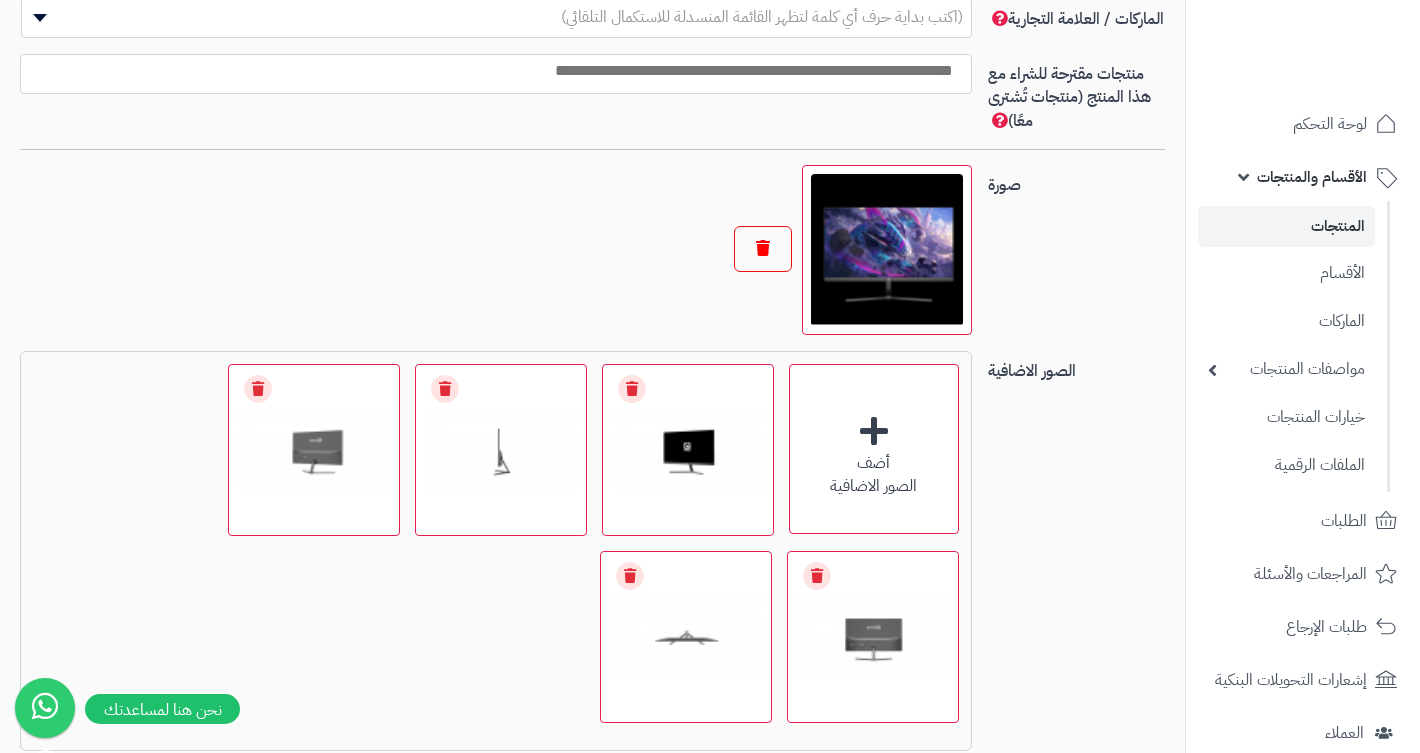 click at bounding box center (763, 249) 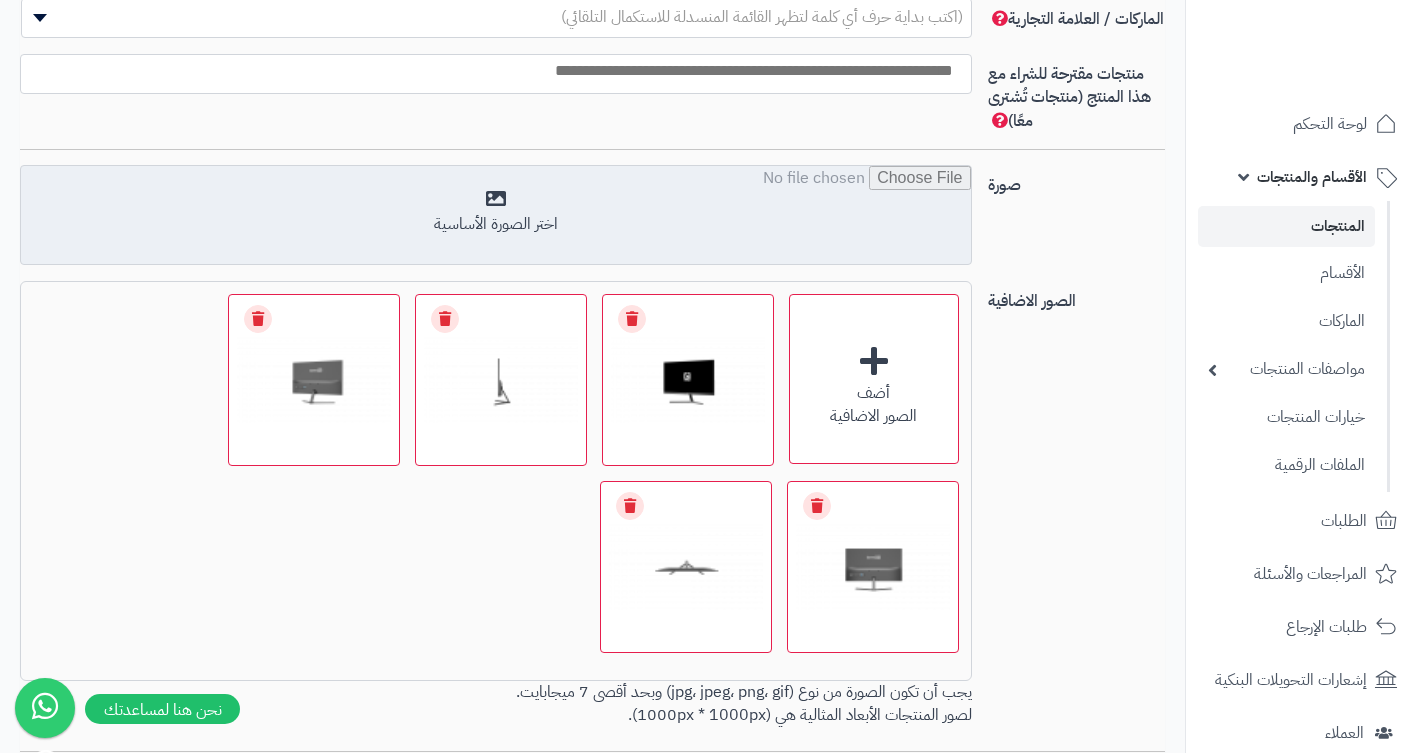click at bounding box center (495, 216) 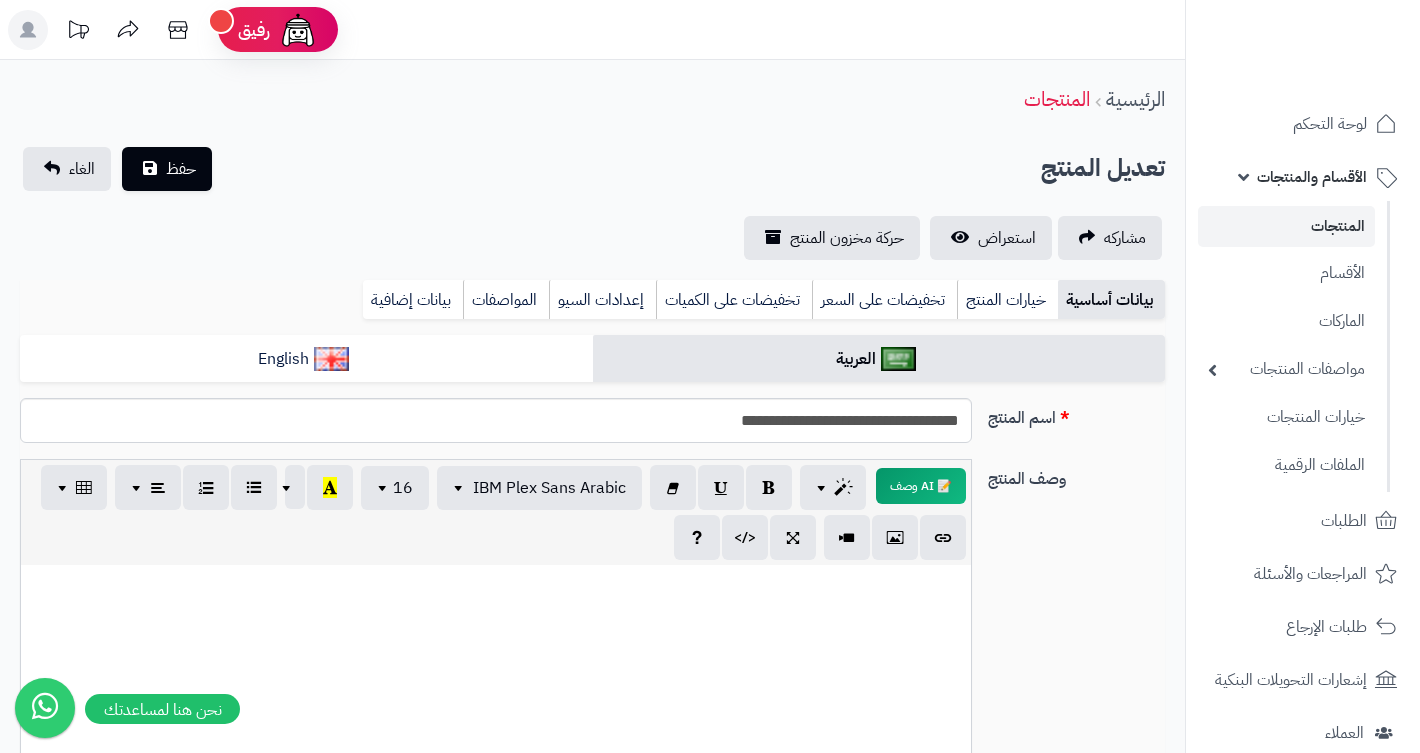 scroll, scrollTop: 0, scrollLeft: 0, axis: both 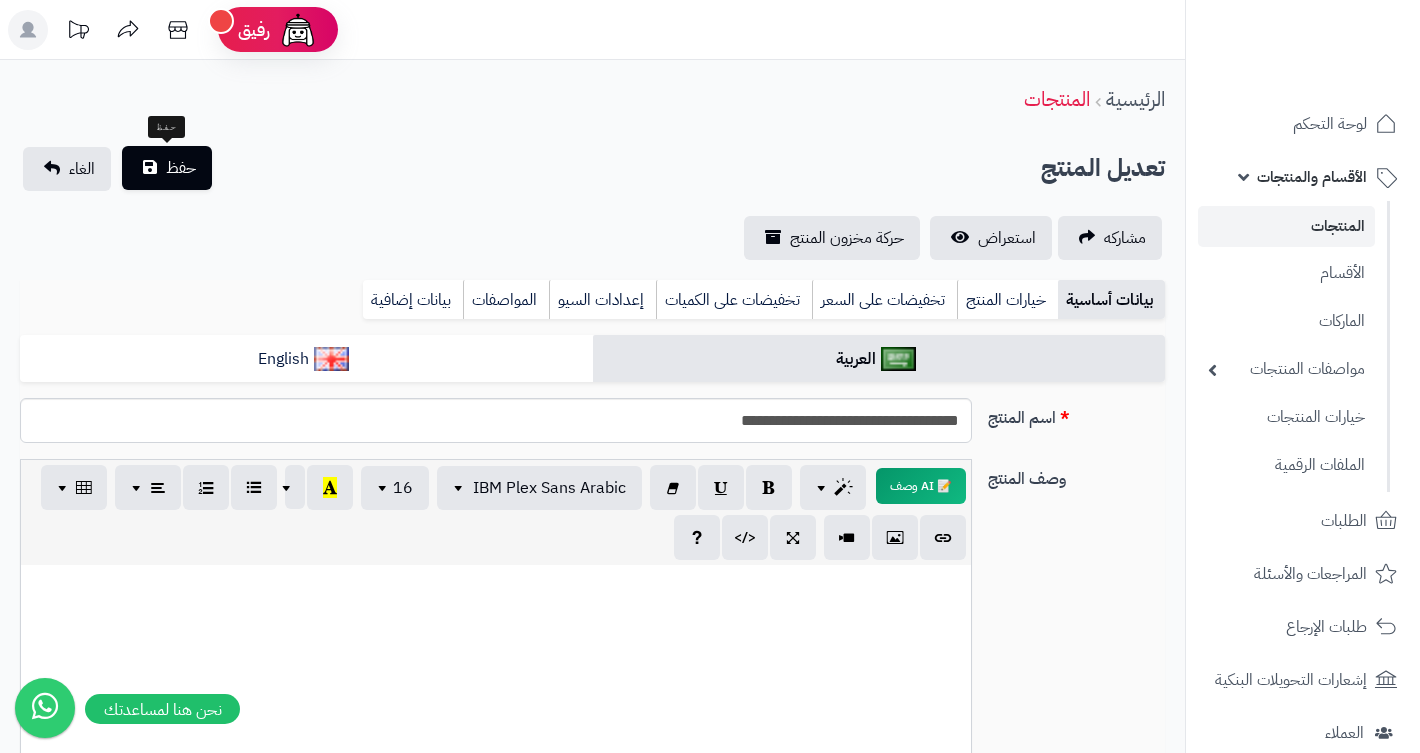 click on "حفظ" at bounding box center [181, 168] 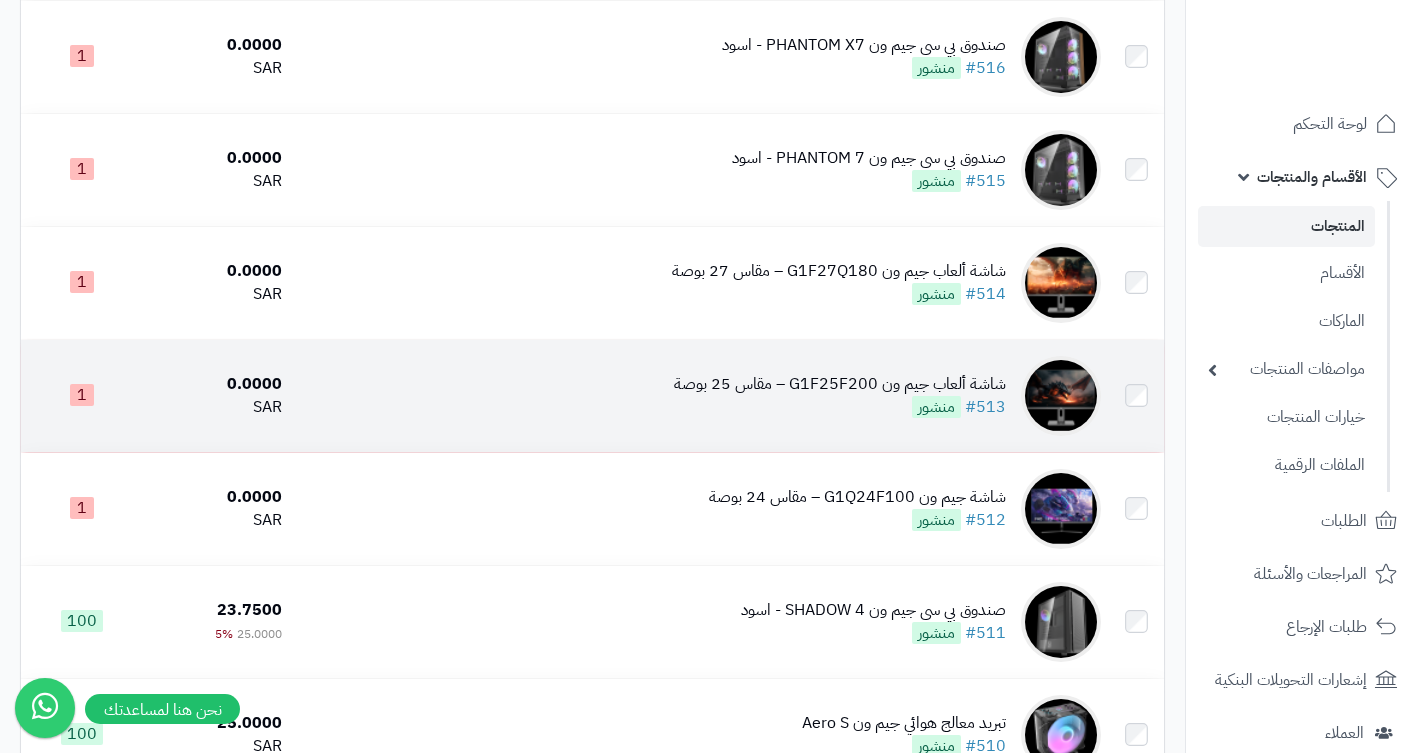 scroll, scrollTop: 665, scrollLeft: 0, axis: vertical 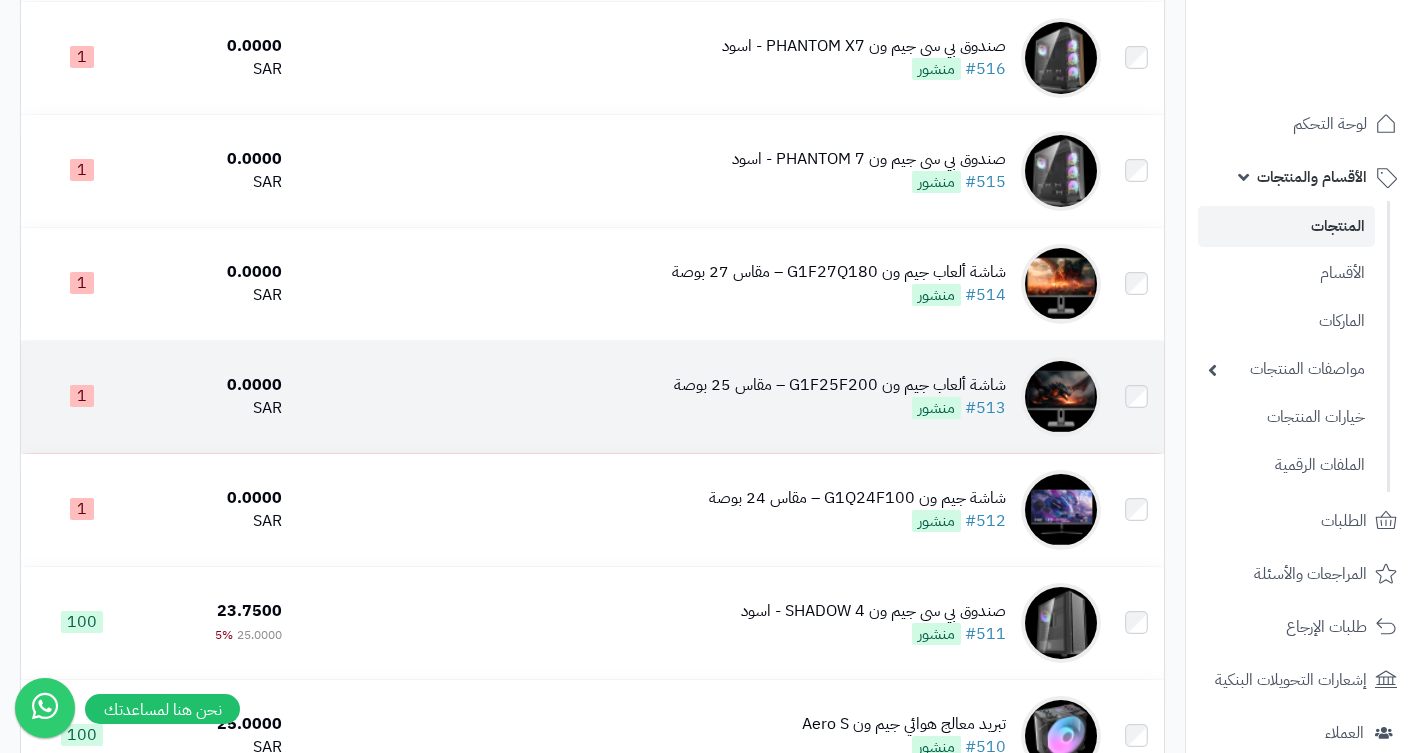 click on "شاشة ألعاب جيم ون G1F25F200 – مقاس 25 بوصة" at bounding box center (840, 385) 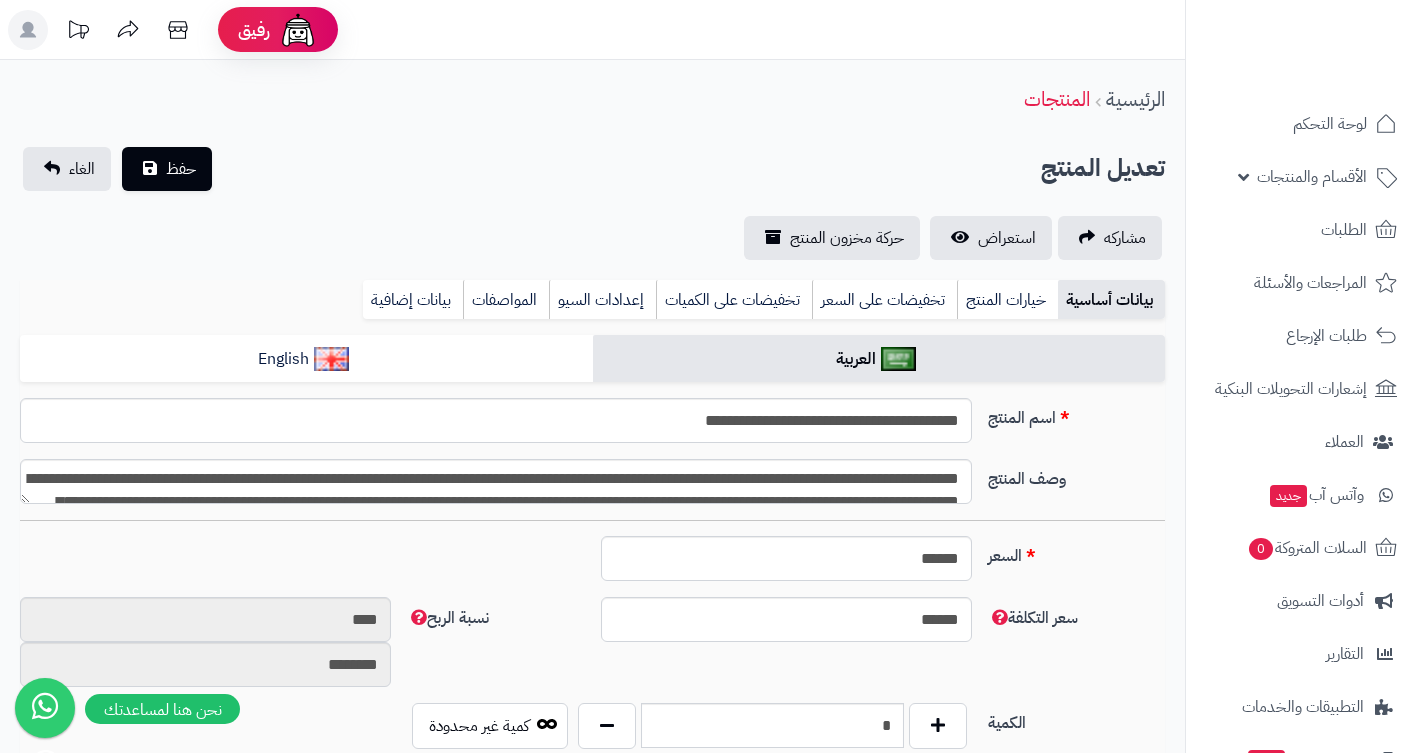 scroll, scrollTop: 0, scrollLeft: 0, axis: both 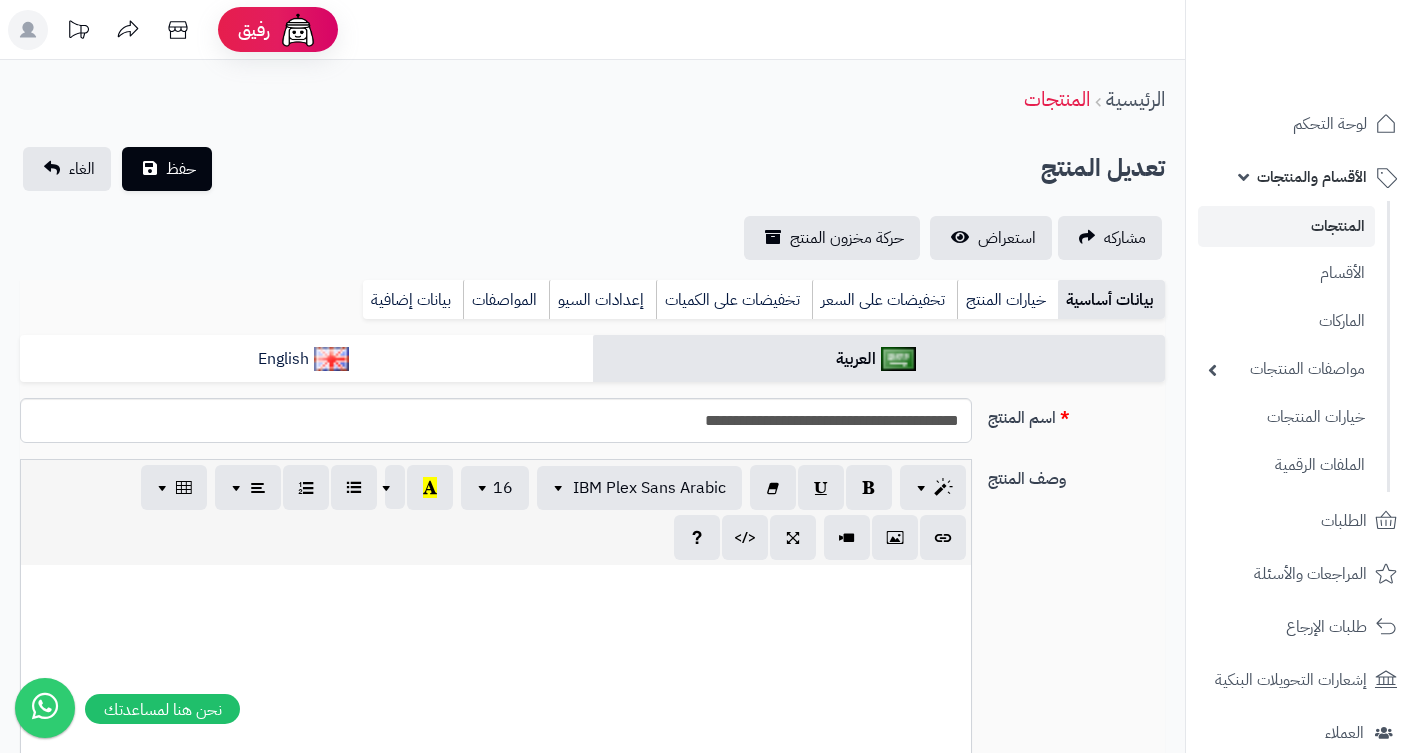 type on "****" 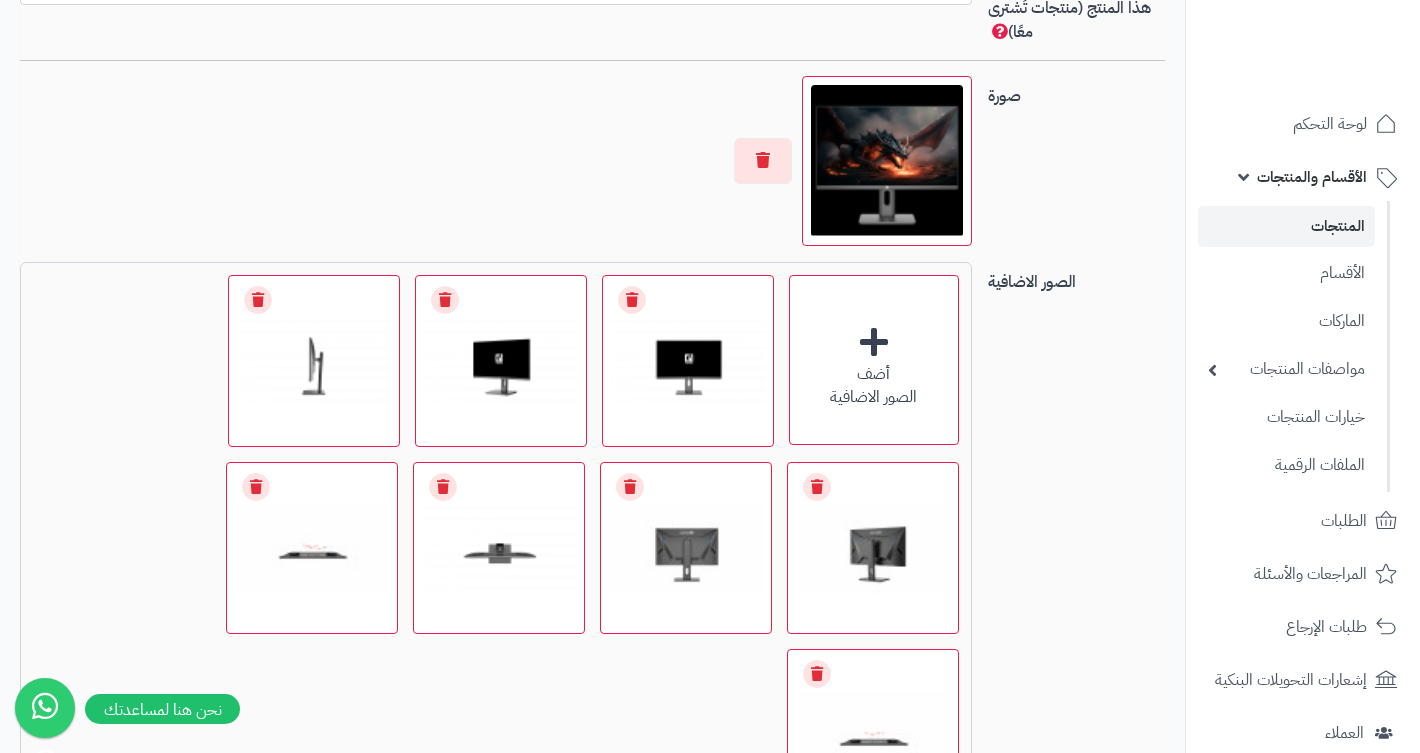 scroll, scrollTop: 1281, scrollLeft: 0, axis: vertical 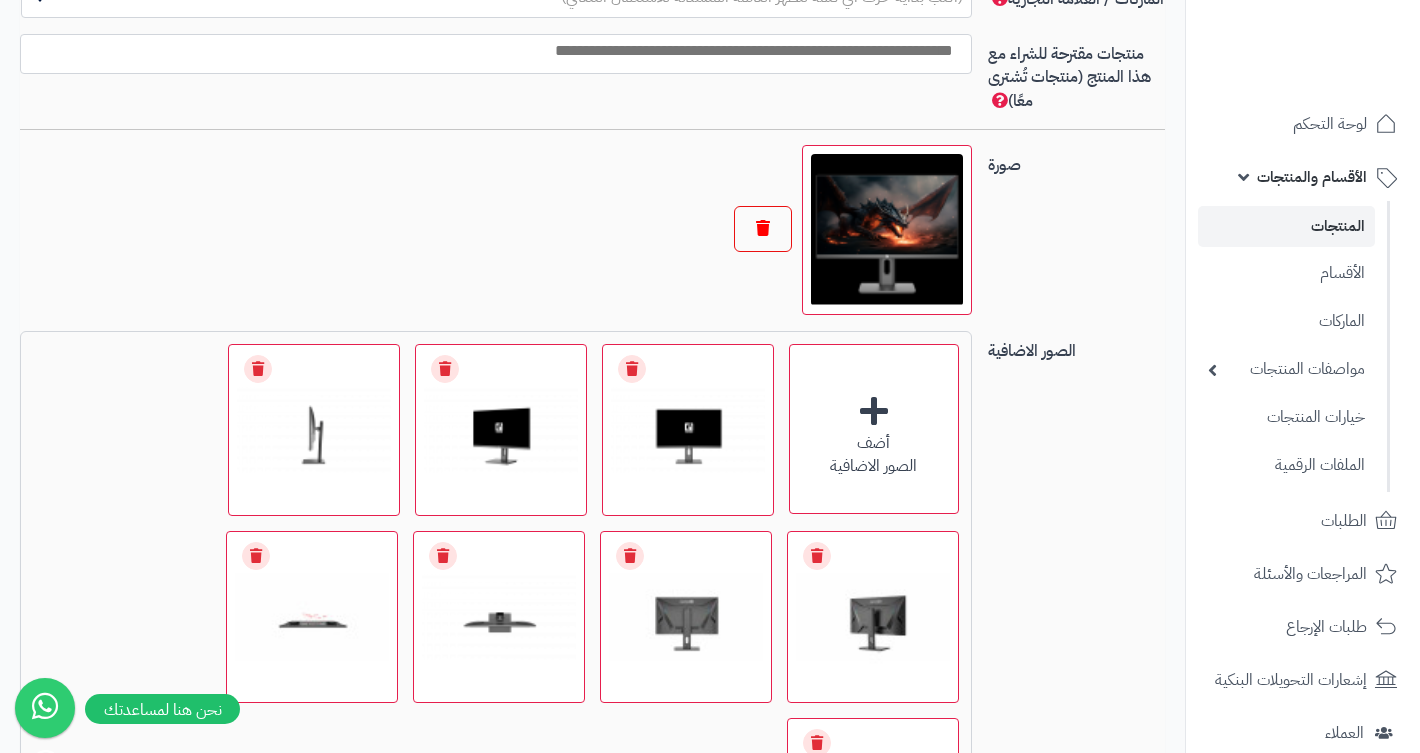 click at bounding box center [763, 229] 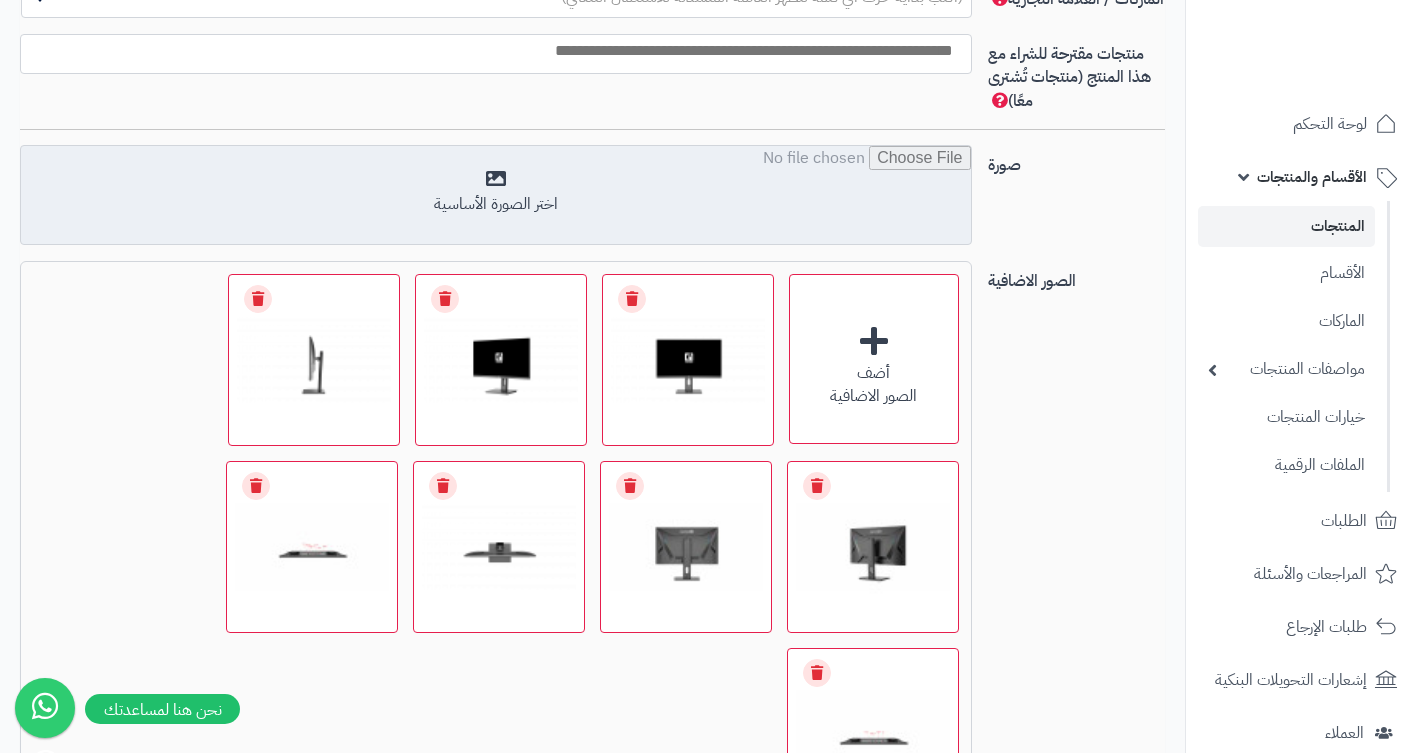 click at bounding box center [495, 196] 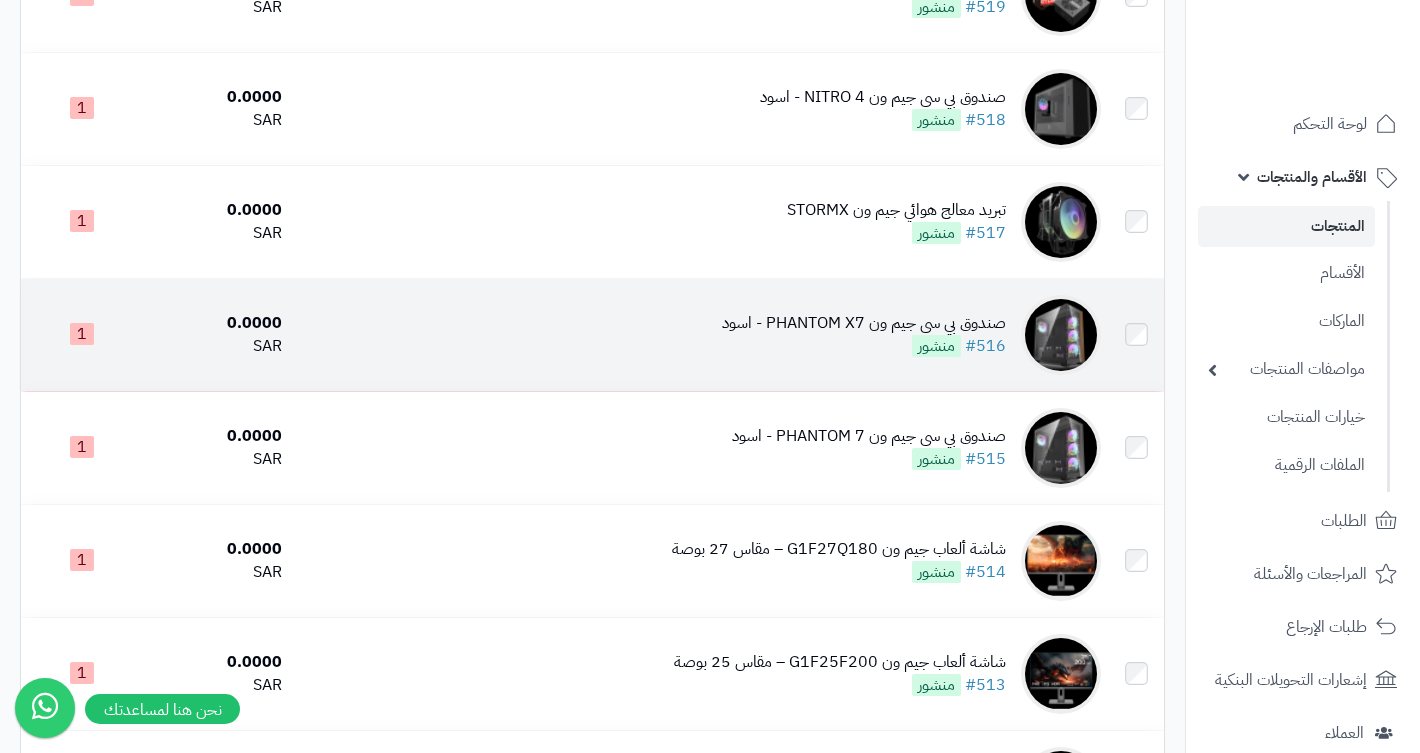 scroll, scrollTop: 389, scrollLeft: 0, axis: vertical 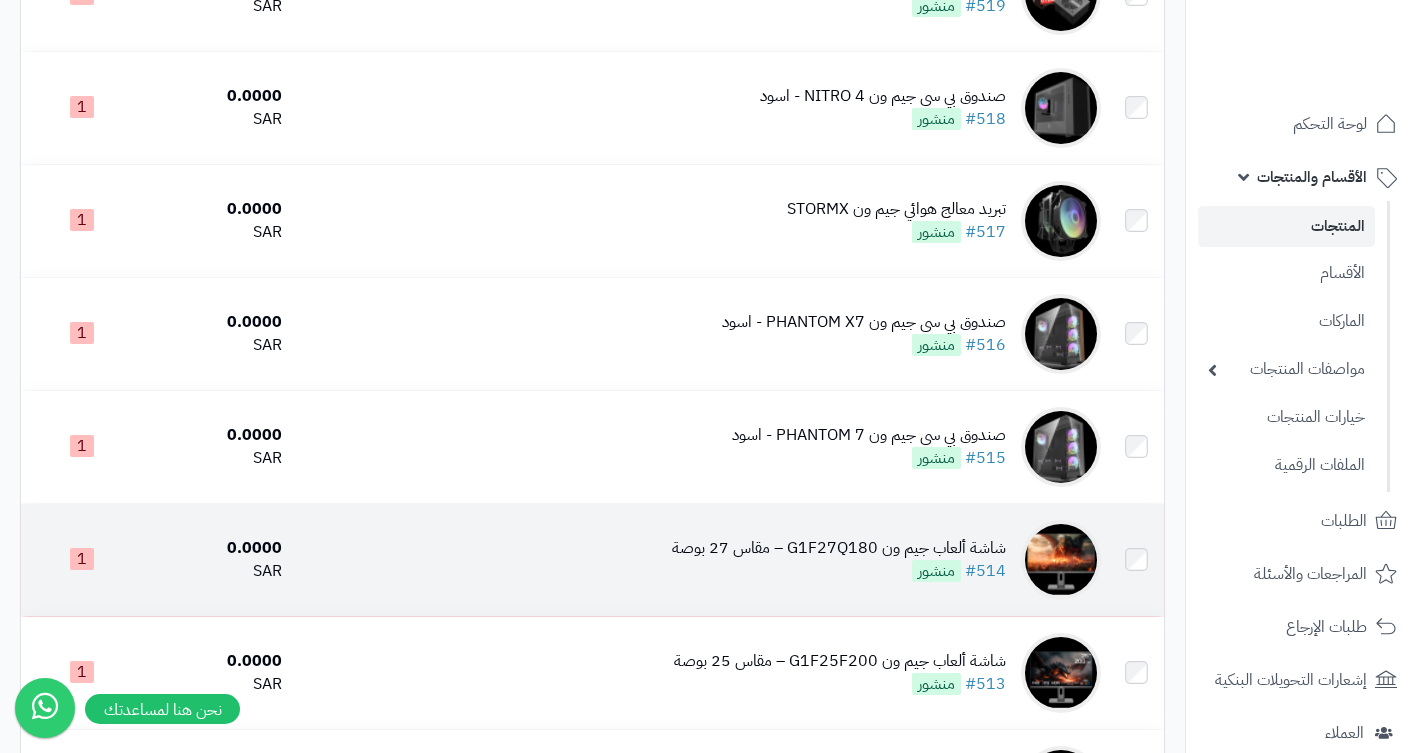 click on "شاشة ألعاب جيم ون G1F27Q180 – مقاس 27 بوصة" at bounding box center [839, 548] 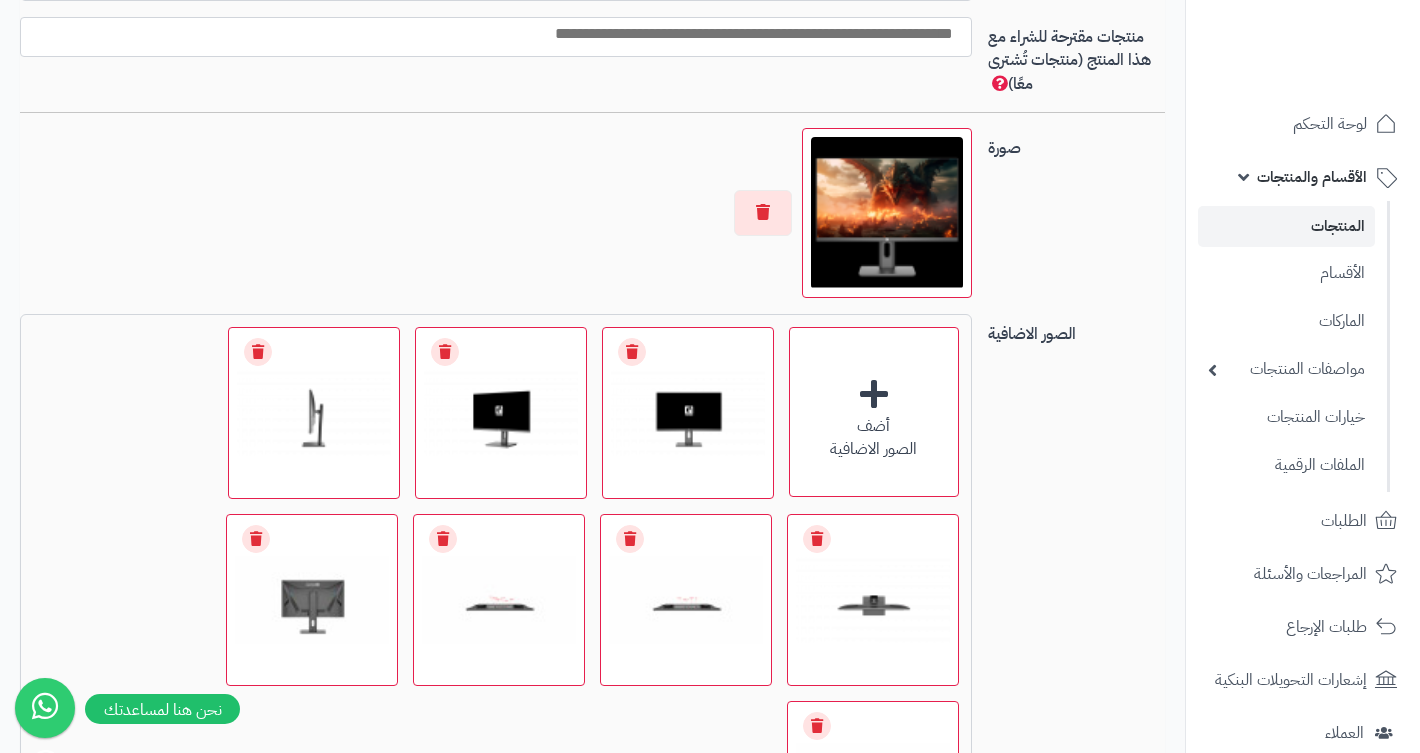 scroll, scrollTop: 1307, scrollLeft: 0, axis: vertical 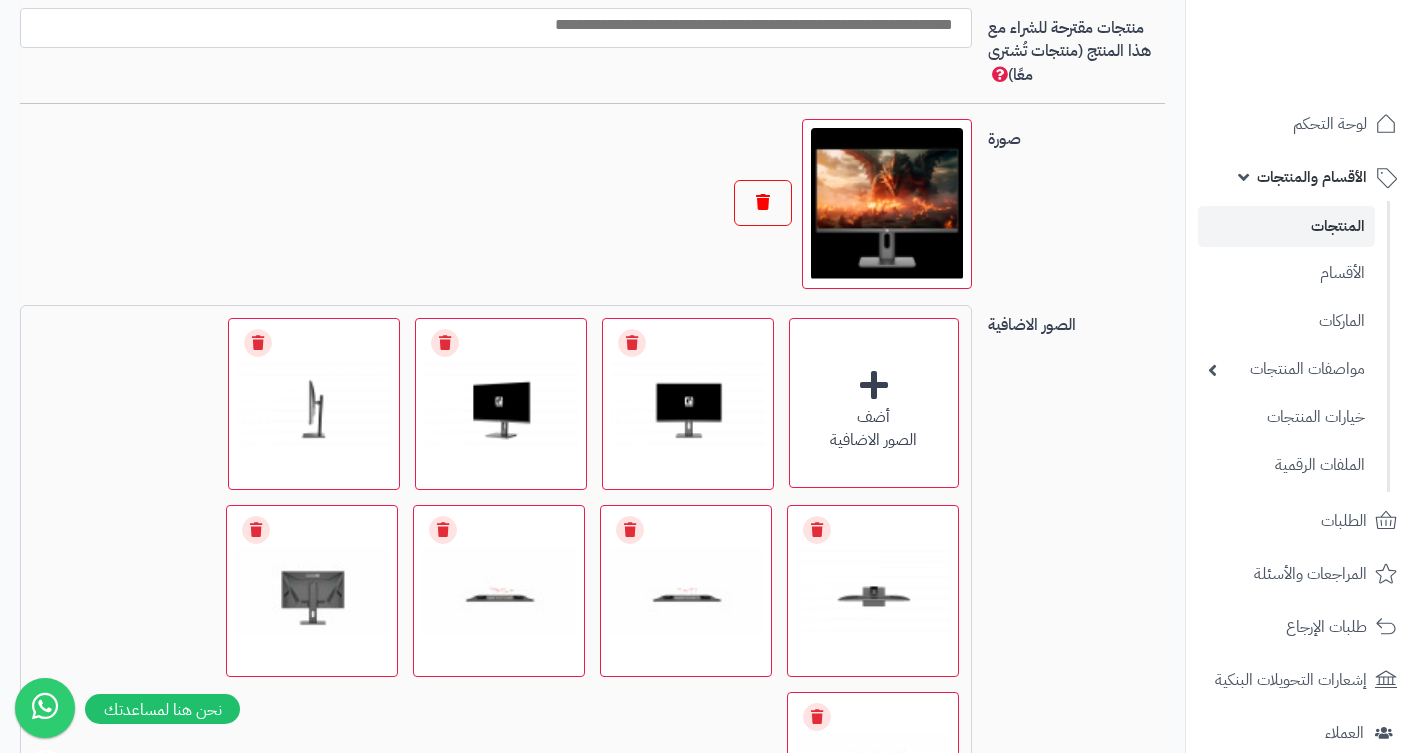 click at bounding box center [763, 203] 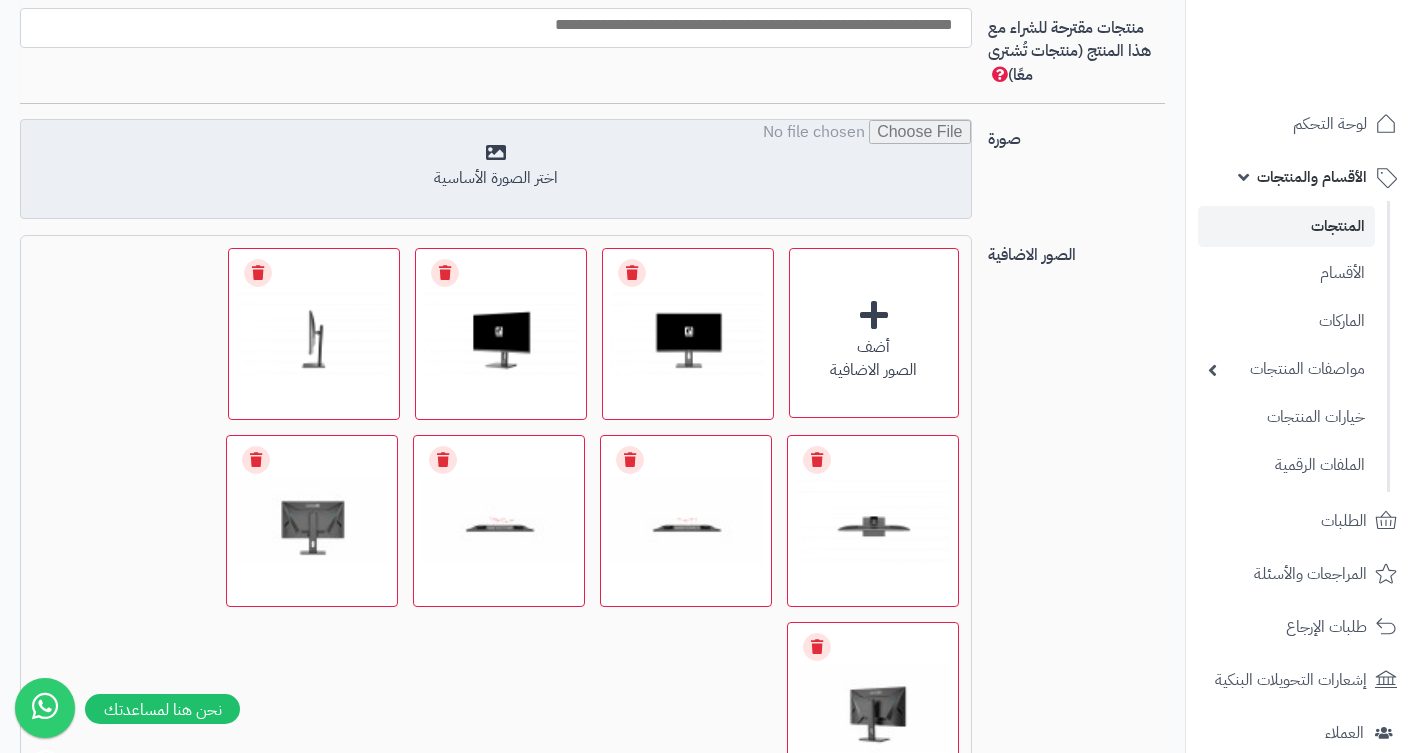 click at bounding box center (495, 170) 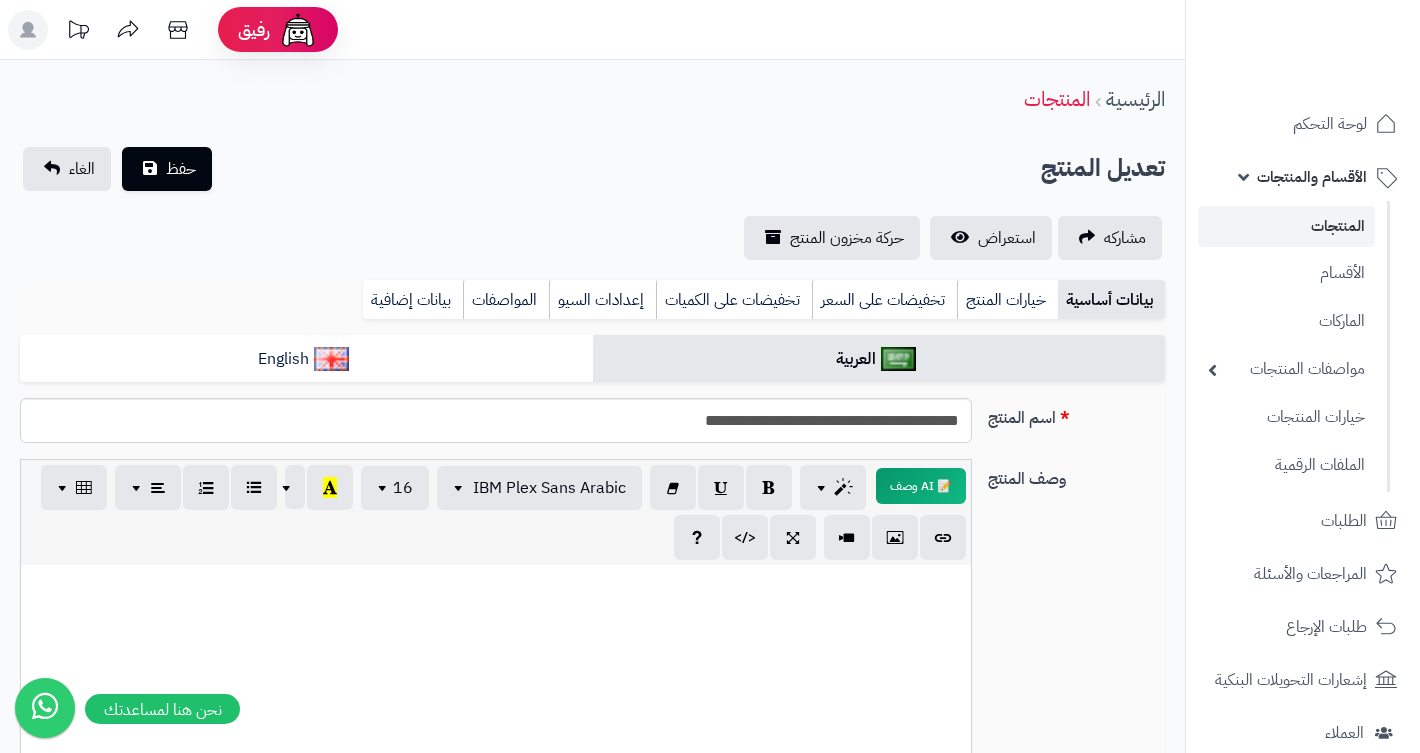 scroll, scrollTop: 0, scrollLeft: 0, axis: both 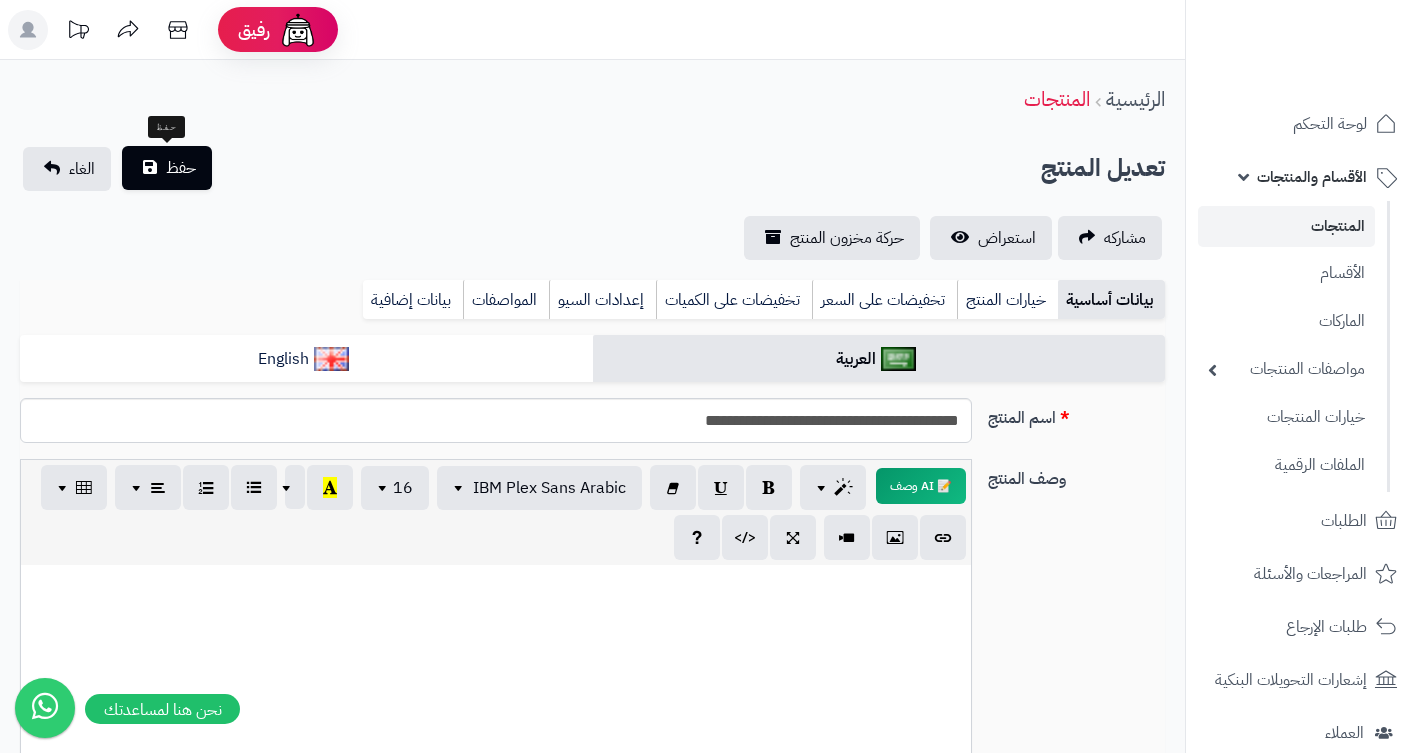 click on "حفظ" at bounding box center (167, 168) 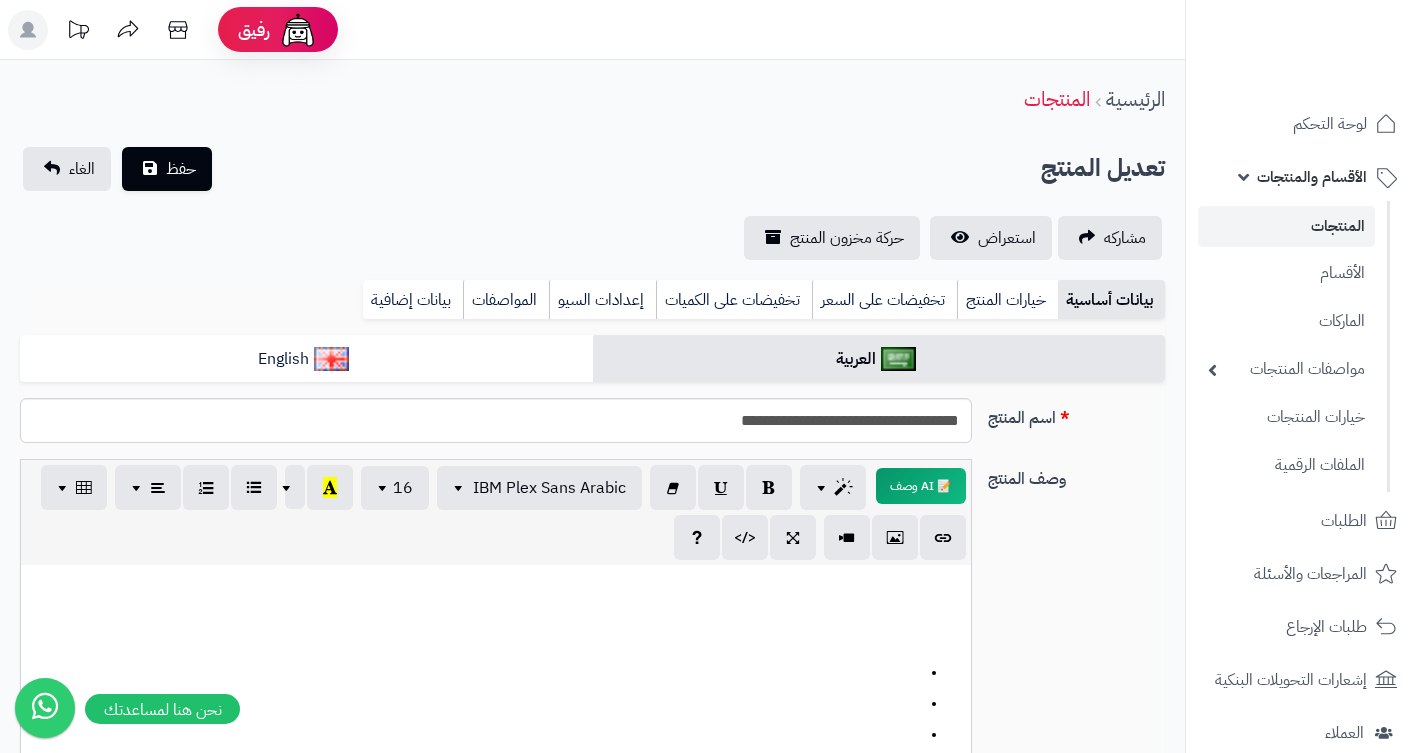 scroll, scrollTop: 1347, scrollLeft: 0, axis: vertical 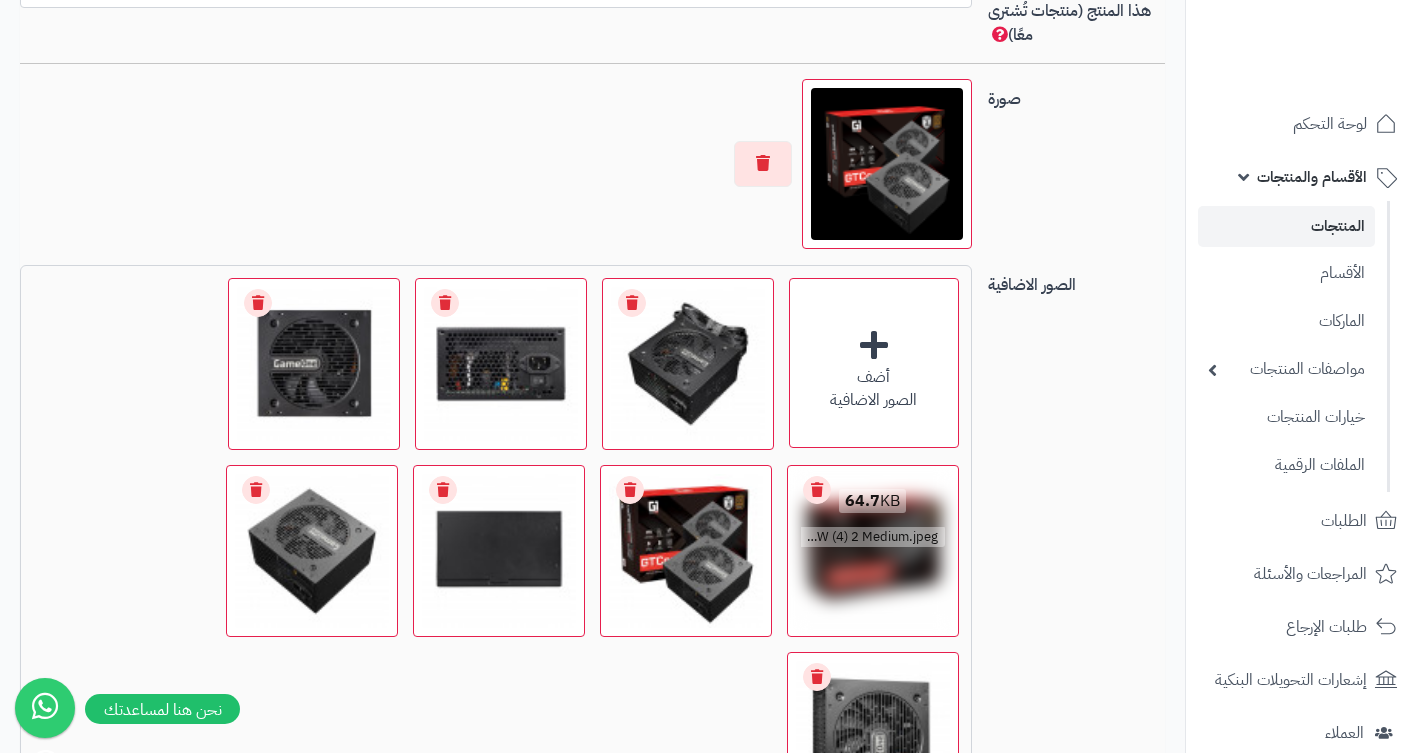 click on "Remove file" at bounding box center [817, 490] 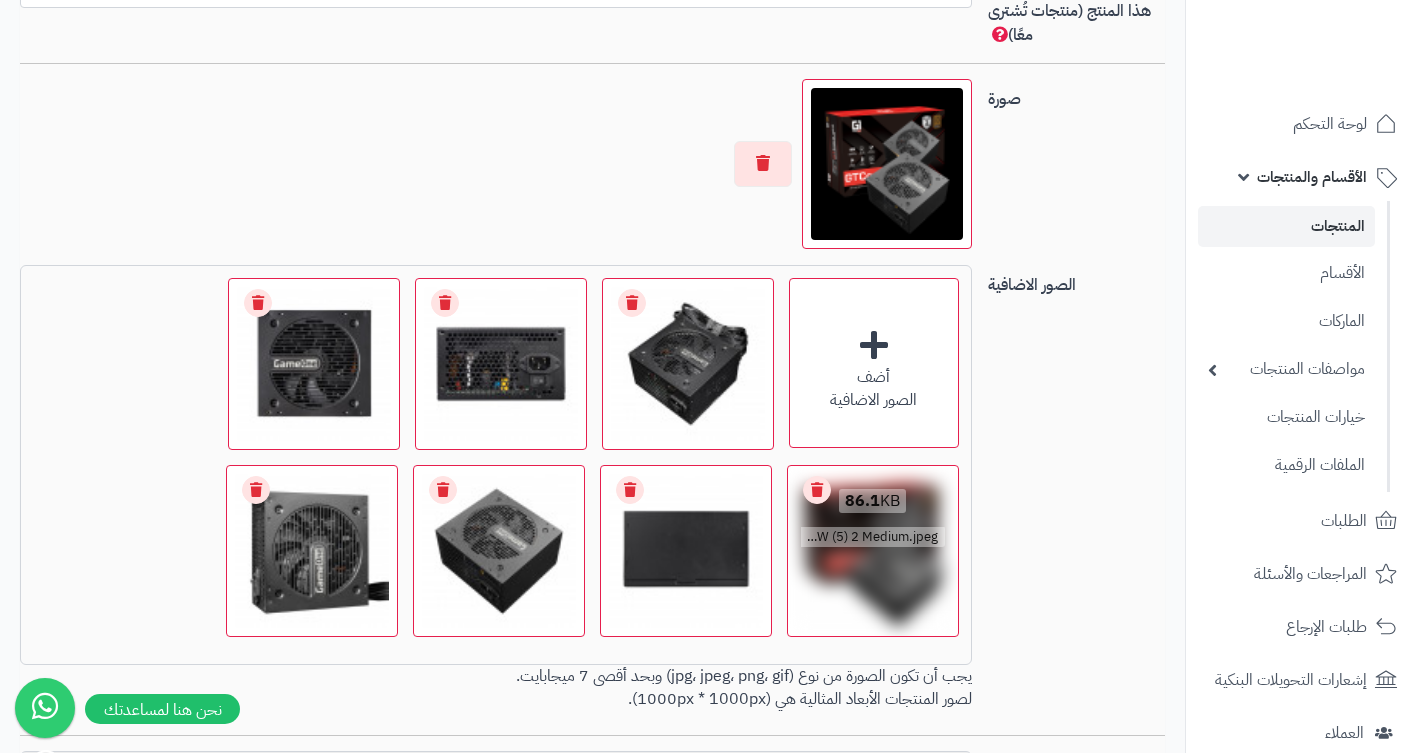 click on "Remove file" at bounding box center (817, 490) 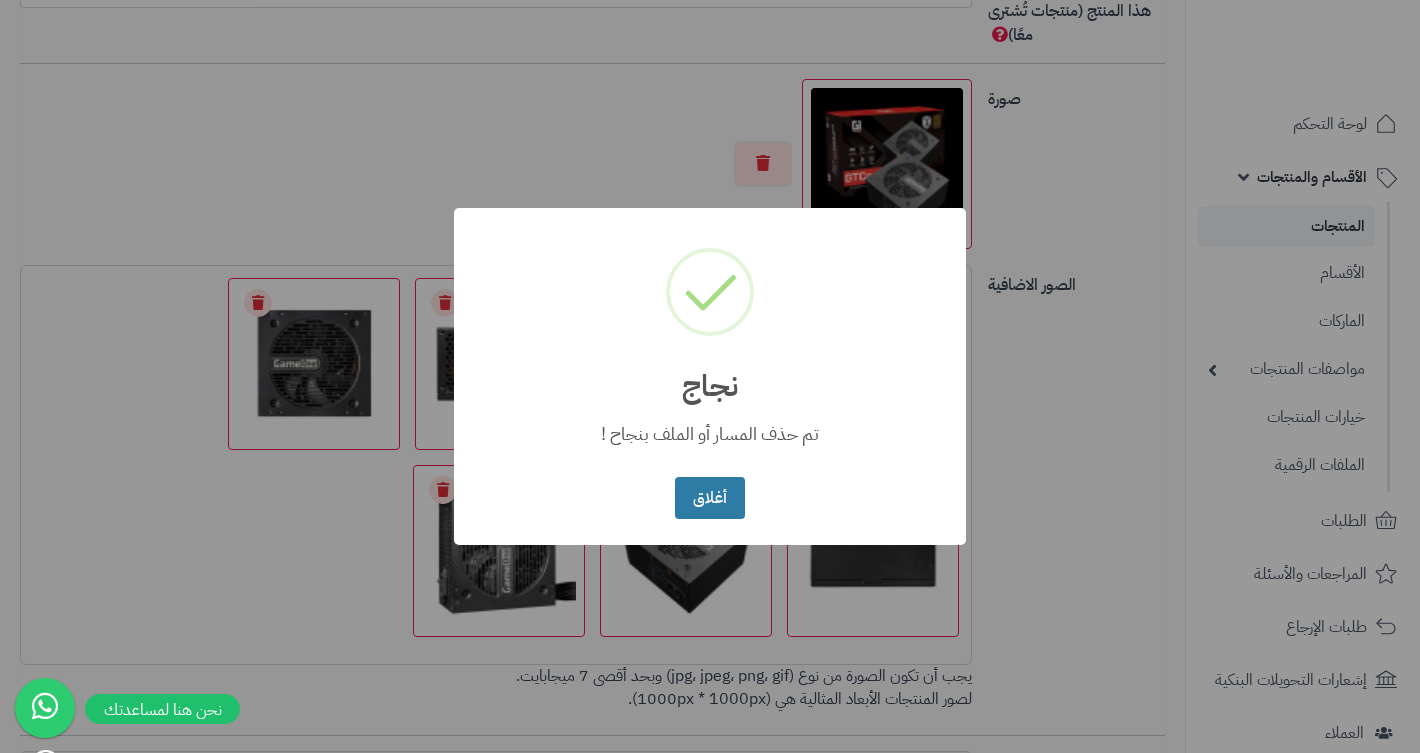click on "أغلاق" at bounding box center [709, 498] 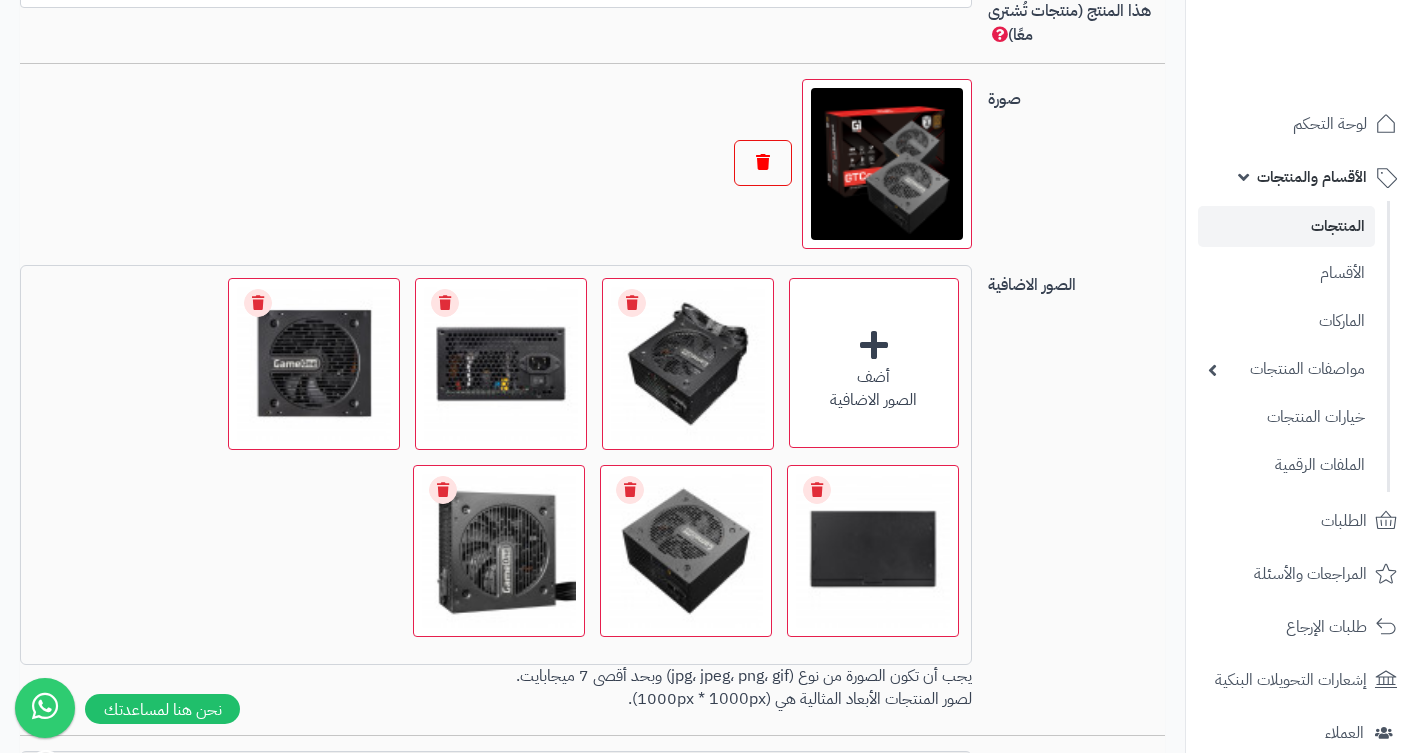 click at bounding box center [763, 163] 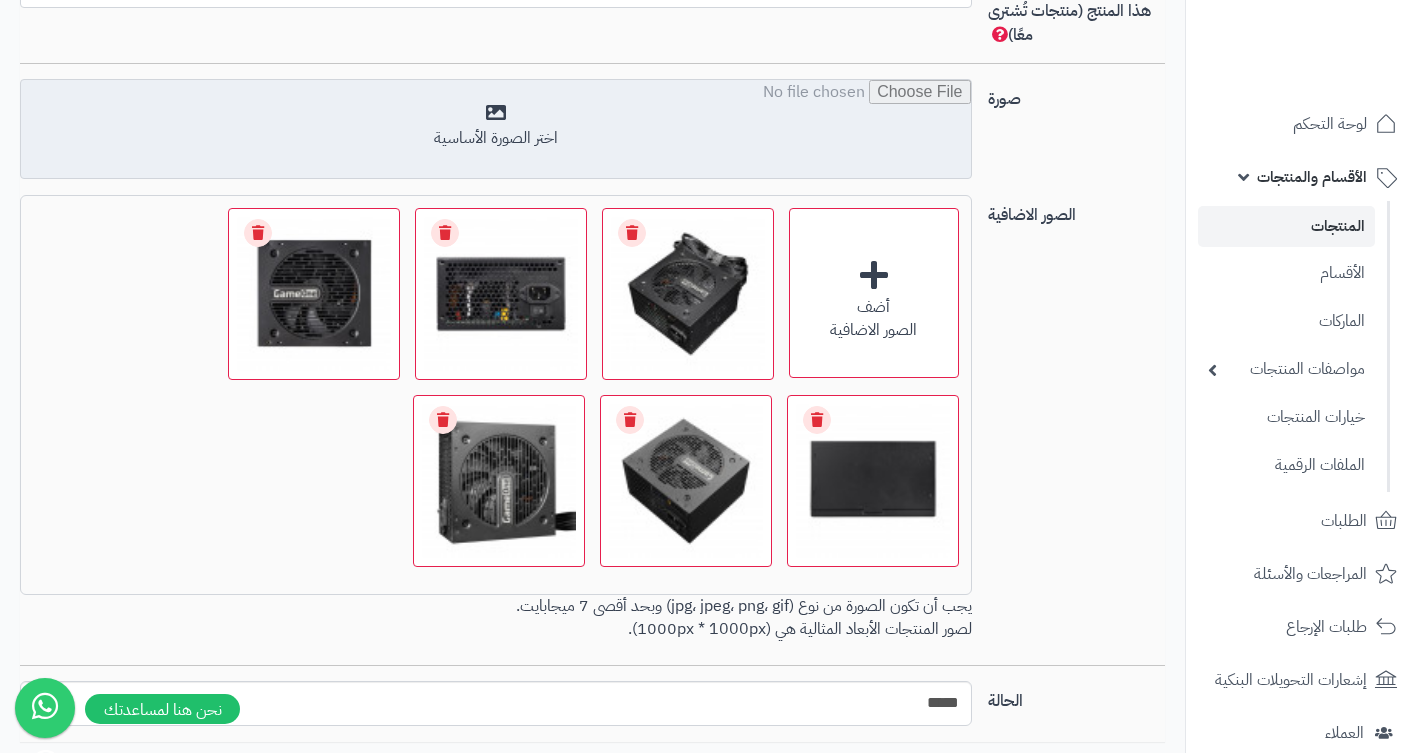 click at bounding box center (495, 130) 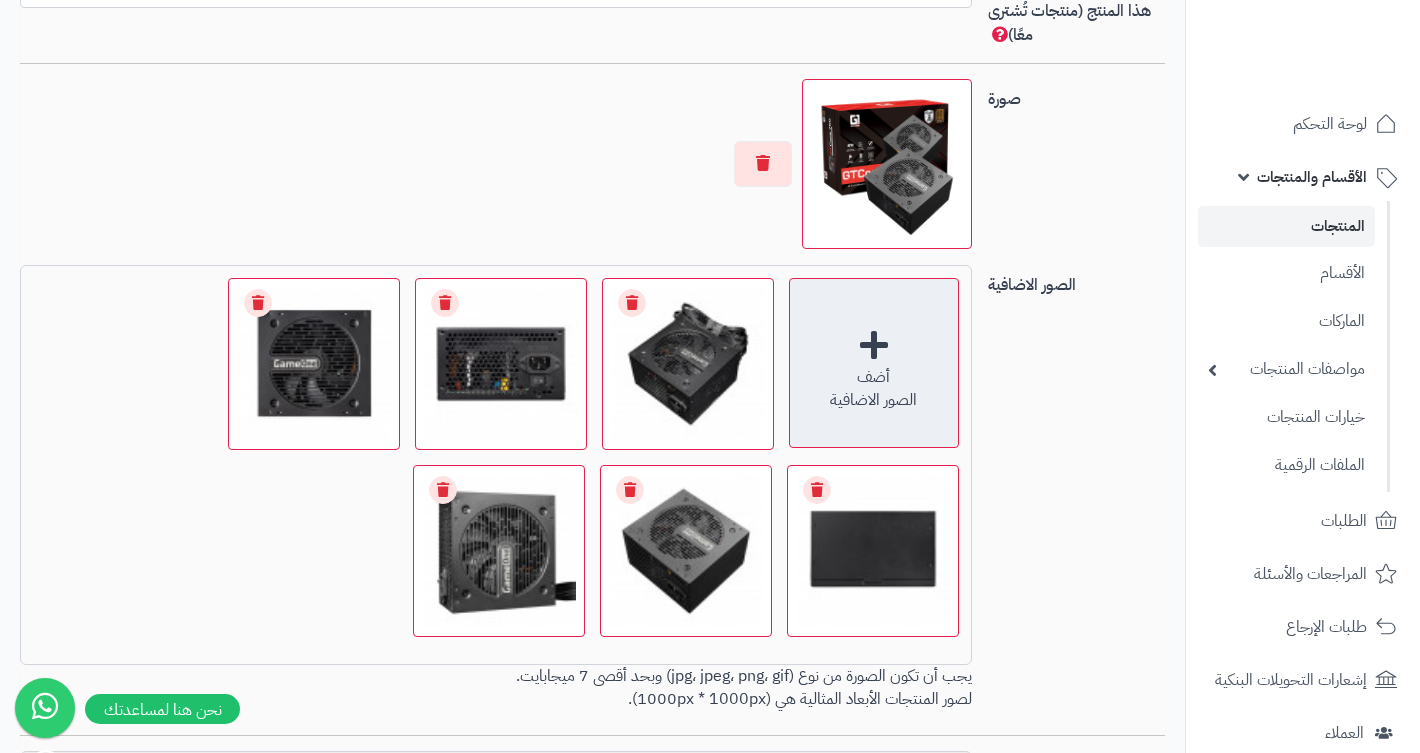click on "أضف" at bounding box center [874, 377] 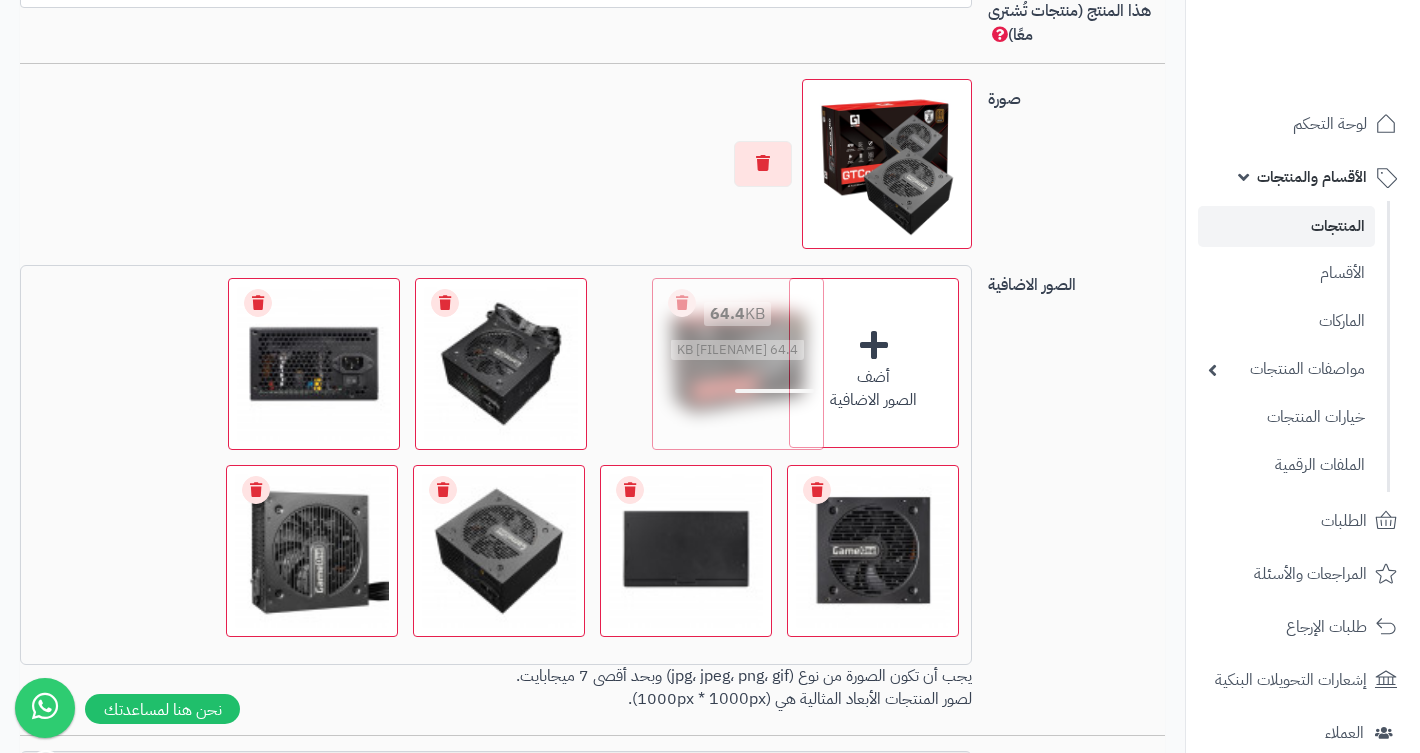 drag, startPoint x: 355, startPoint y: 524, endPoint x: 745, endPoint y: 315, distance: 442.47147 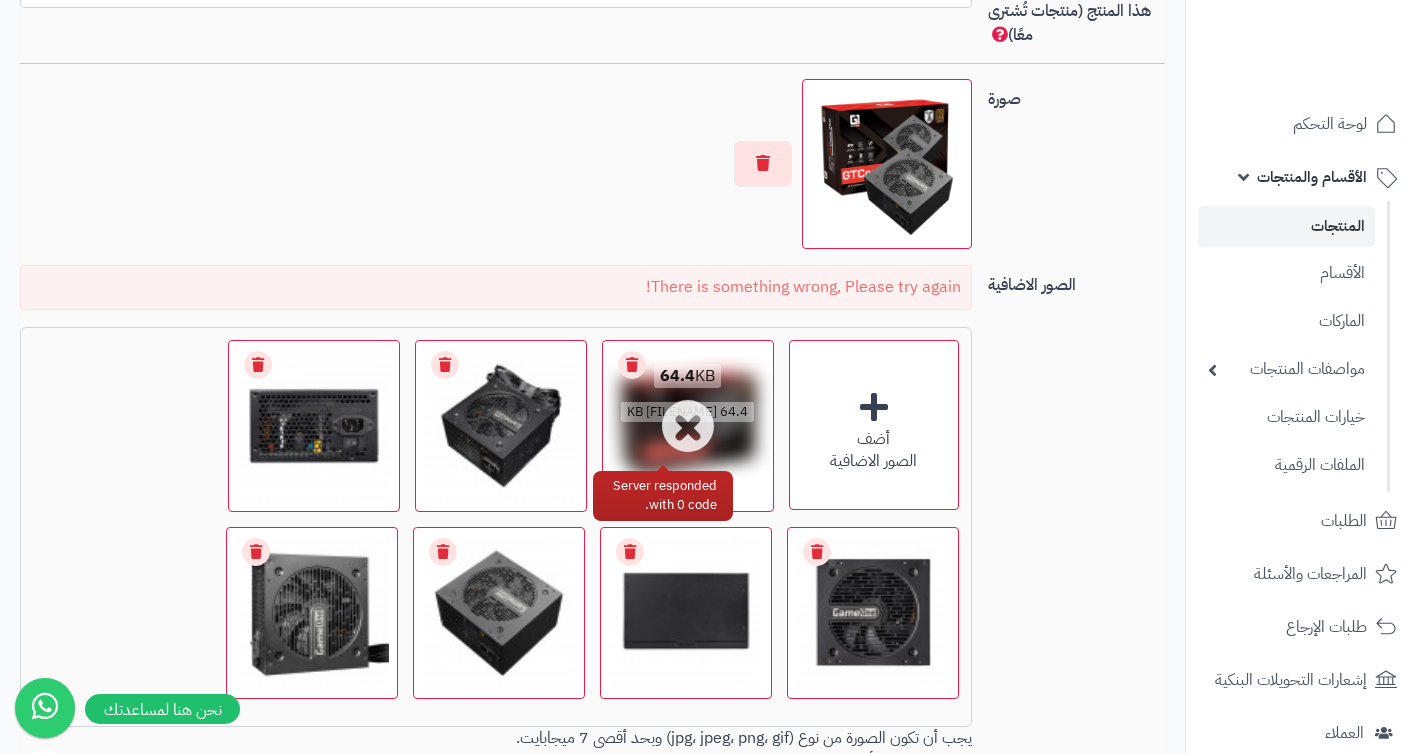 click on "64.4  KB   1754146764619-GTCore750W_2 Medium.jpeg" at bounding box center (688, 394) 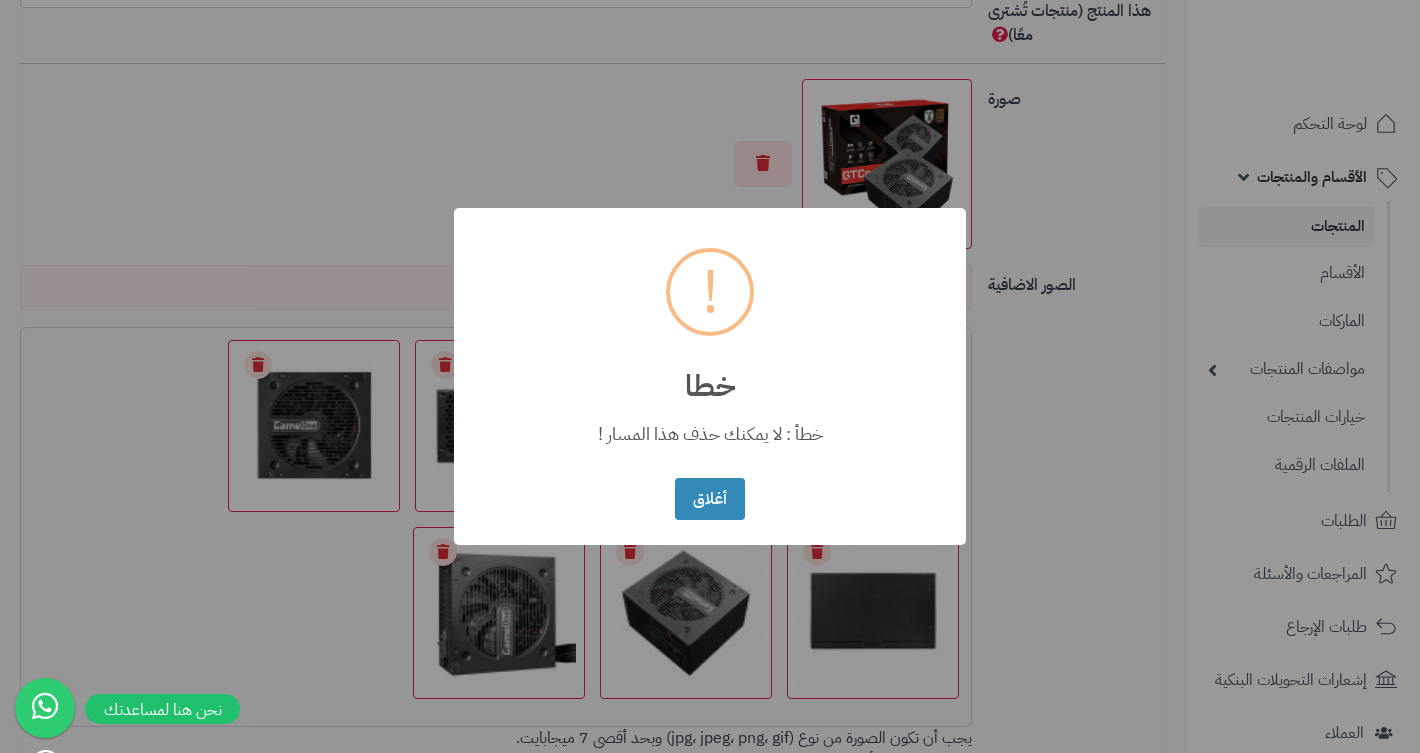 click on "خطأ :  لا يمكنك حذف هذا المسار !" at bounding box center (710, 427) 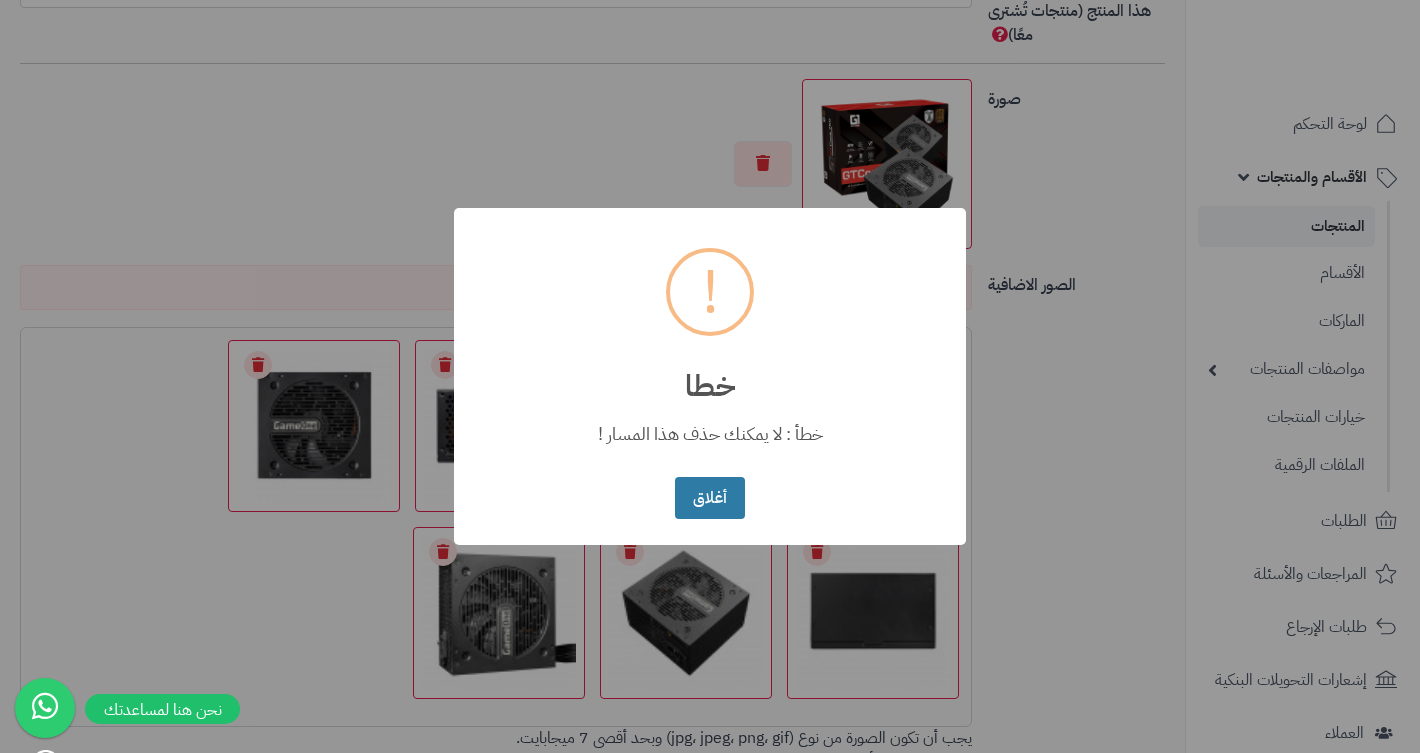 click on "أغلاق" at bounding box center (709, 498) 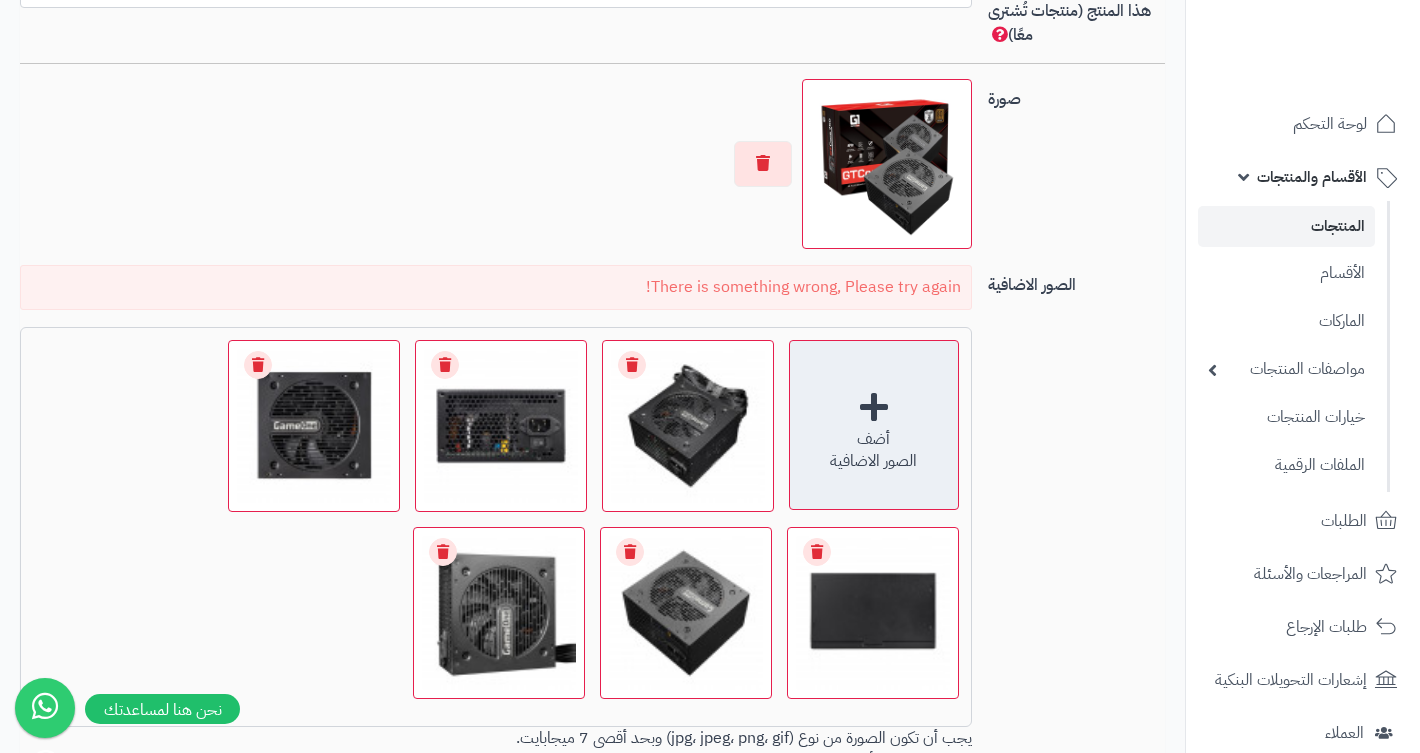 click on "أضف الصور الاضافية" at bounding box center [874, 425] 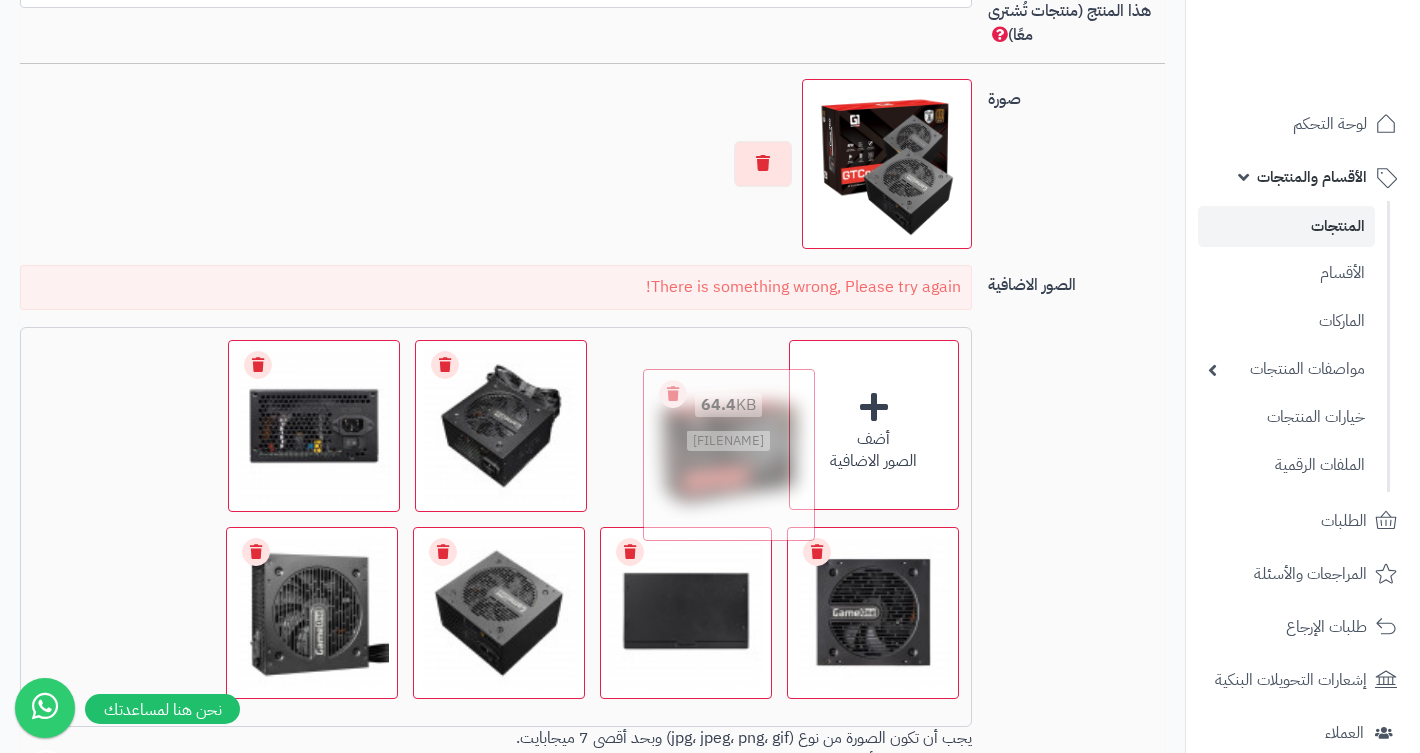 drag, startPoint x: 321, startPoint y: 610, endPoint x: 741, endPoint y: 449, distance: 449.80106 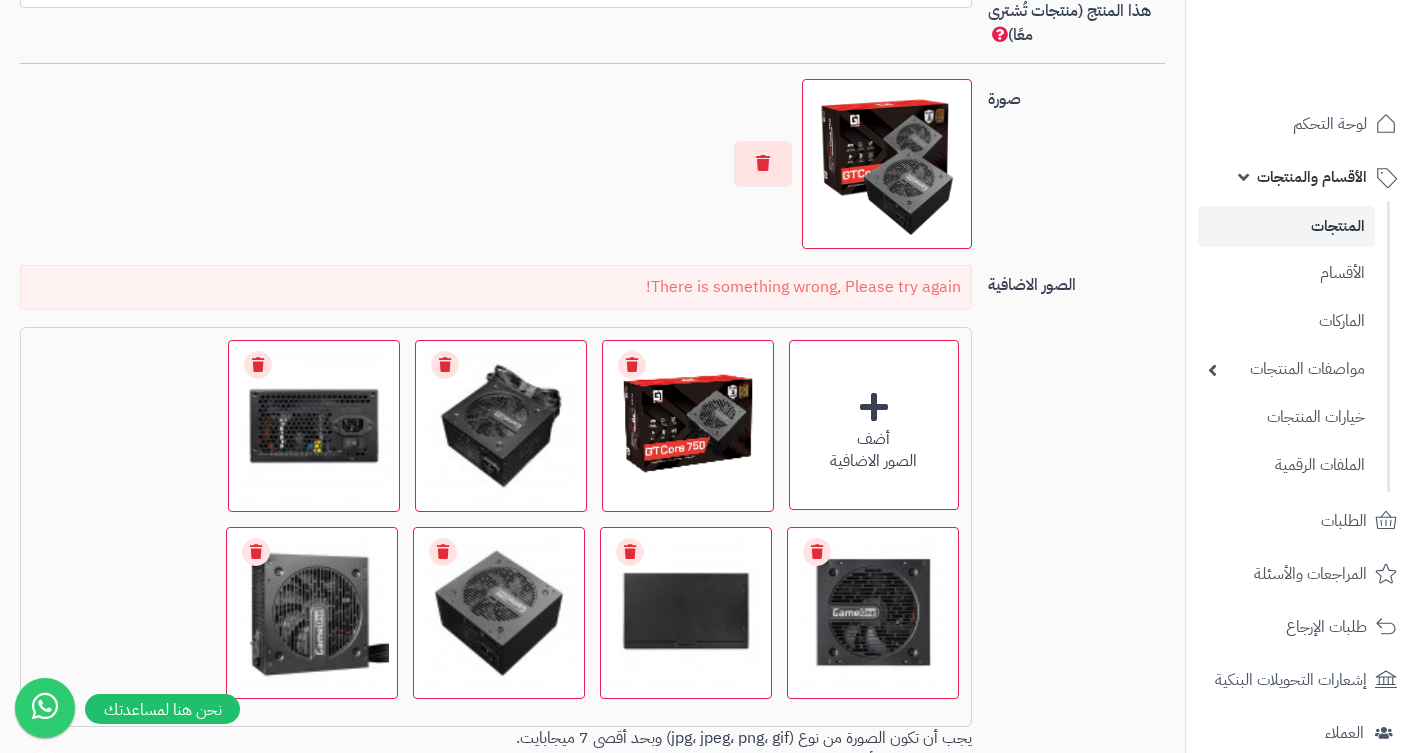 click on "الصور الاضافية There is something wrong, Please try again!
أضف الصور الاضافية
اختر الصور الاضافية       64.4  KB   1754146781626-GTCore750W_2 Medium.jpeg                 Check                 Error                 Remove file       71.3  KB   catalog/1752863918188-AT_750W (1) 2 Medium.jpeg                 Check                 Error                 Remove file       66.4  KB   catalog/1752863918189-AT_750W (2) 2 Medium.jpeg                 Check                 Error                 Remove file       79.5  KB   catalog/1752863918190-AT_750W (3) 2 Medium.jpeg                 Check                 Error                 Remove file       41.2  KB   catalog/1752863918191-AT_750W (8) 2 Medium.jpeg                 Check                 Error                 Remove file       68.4  KB   catalog/1752863918191-AT_750W (9) 2 Medium.jpeg                 Check                 Error                 Remove file       95.9  KB                   Check                 Error" at bounding box center [592, 531] 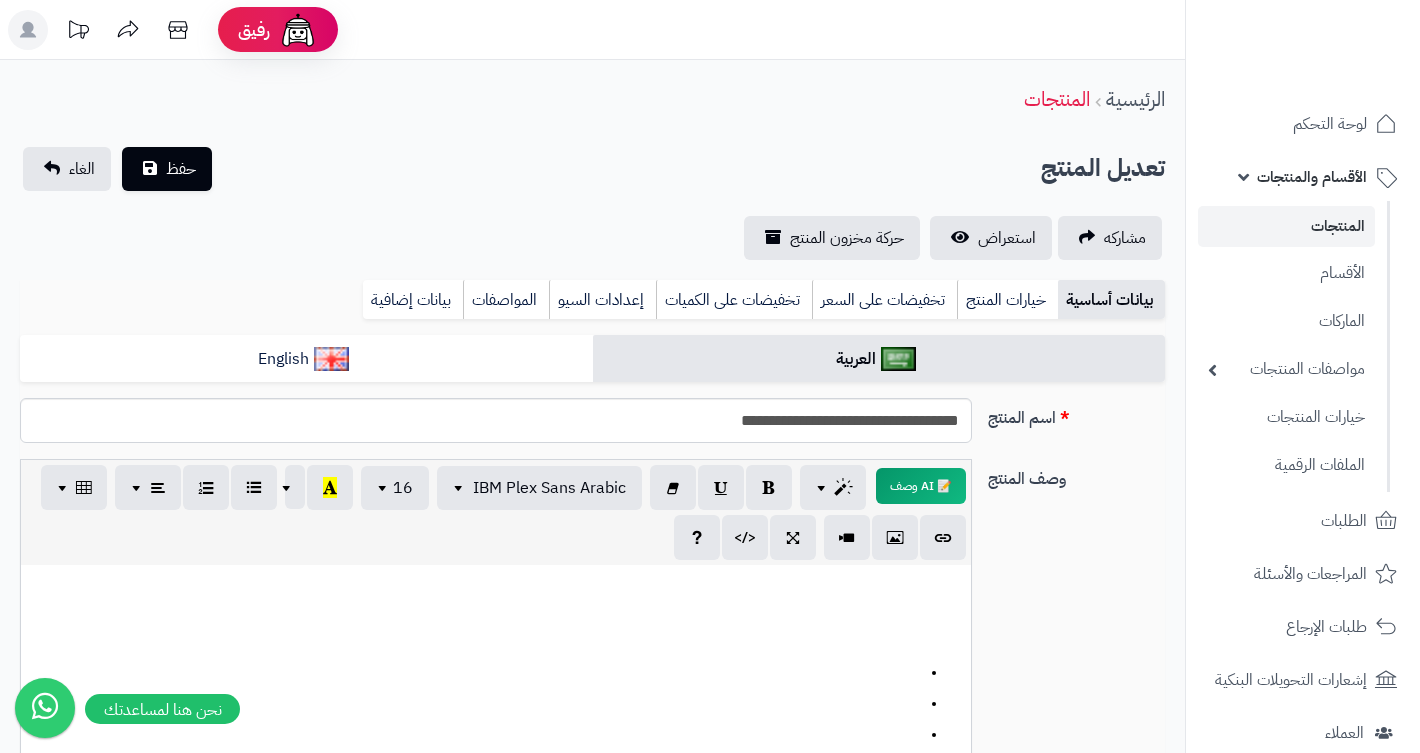 scroll, scrollTop: 0, scrollLeft: 0, axis: both 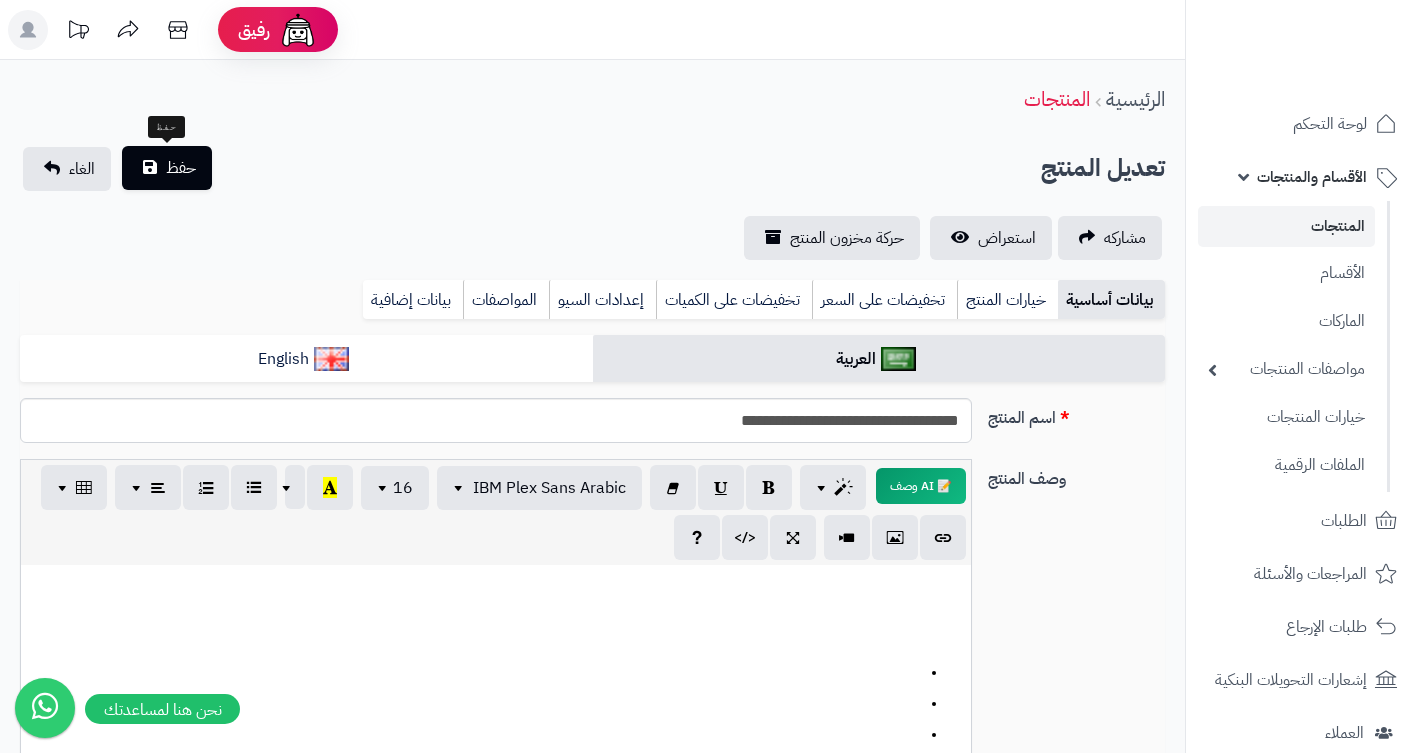 click on "حفظ" at bounding box center [181, 168] 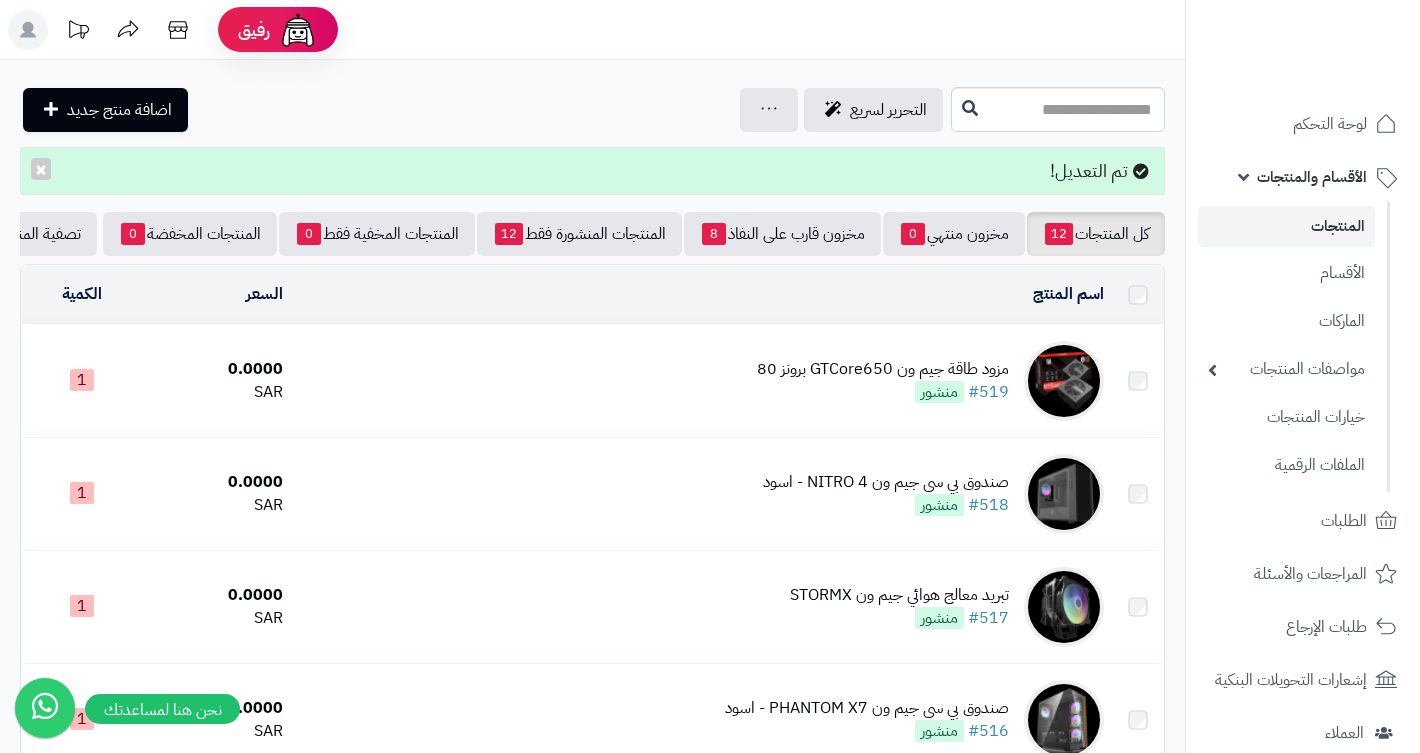 scroll, scrollTop: 0, scrollLeft: 0, axis: both 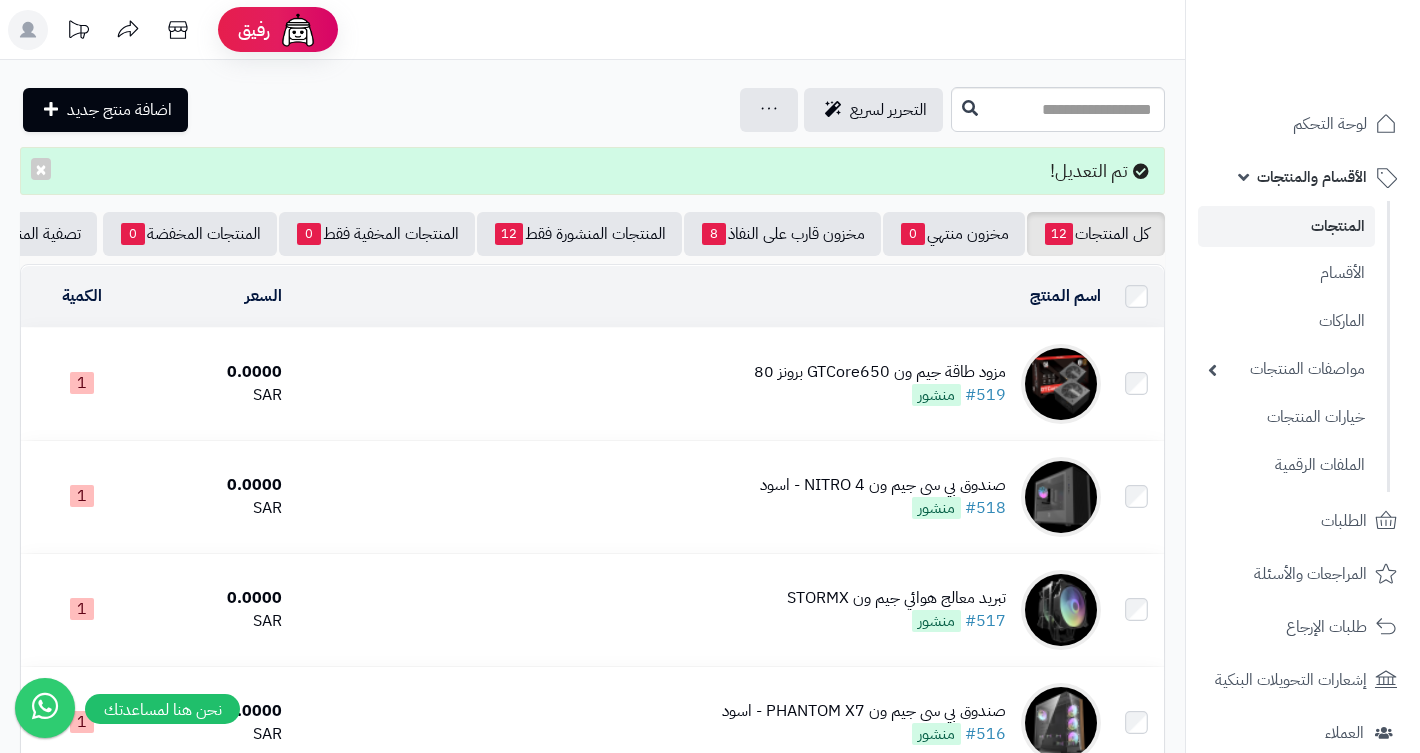 click on "مزود طاقة جيم ون GTCore650 برونز 80" at bounding box center [880, 372] 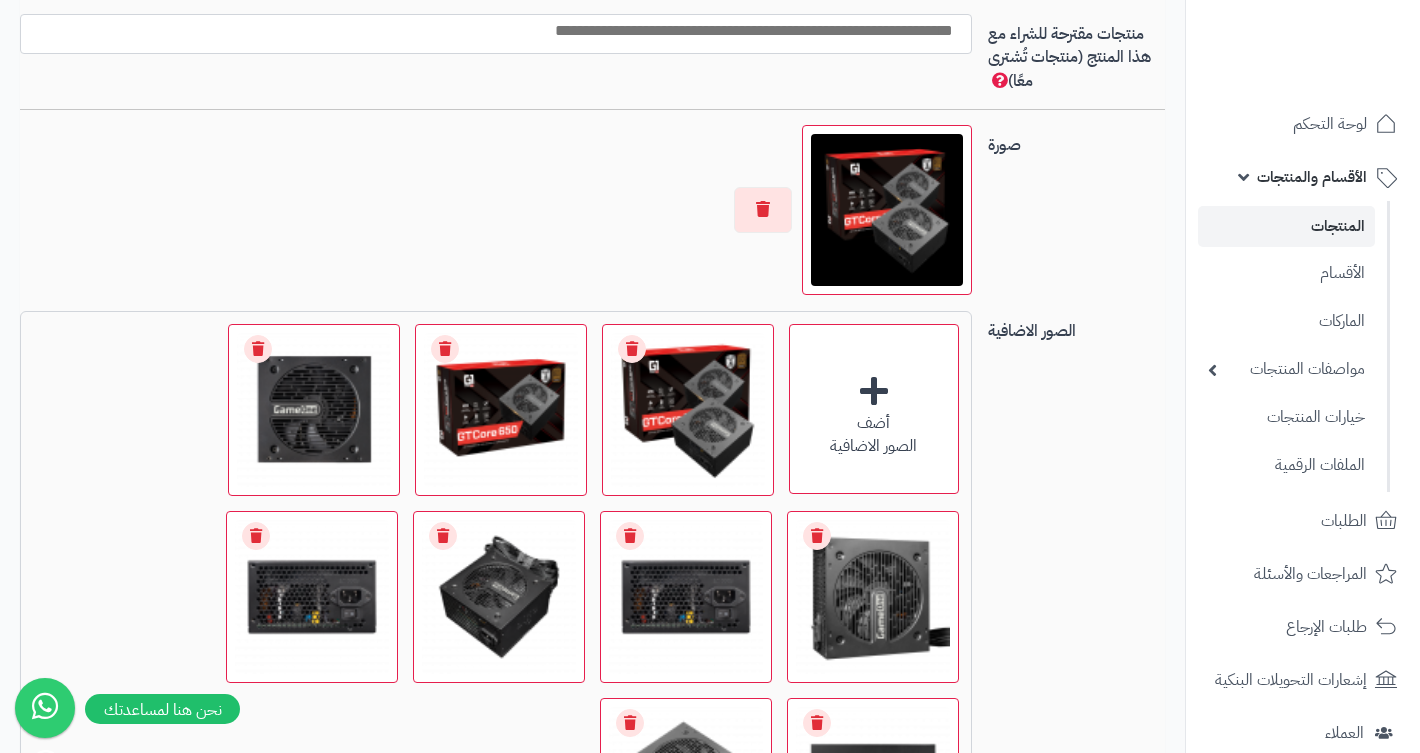scroll, scrollTop: 1303, scrollLeft: 0, axis: vertical 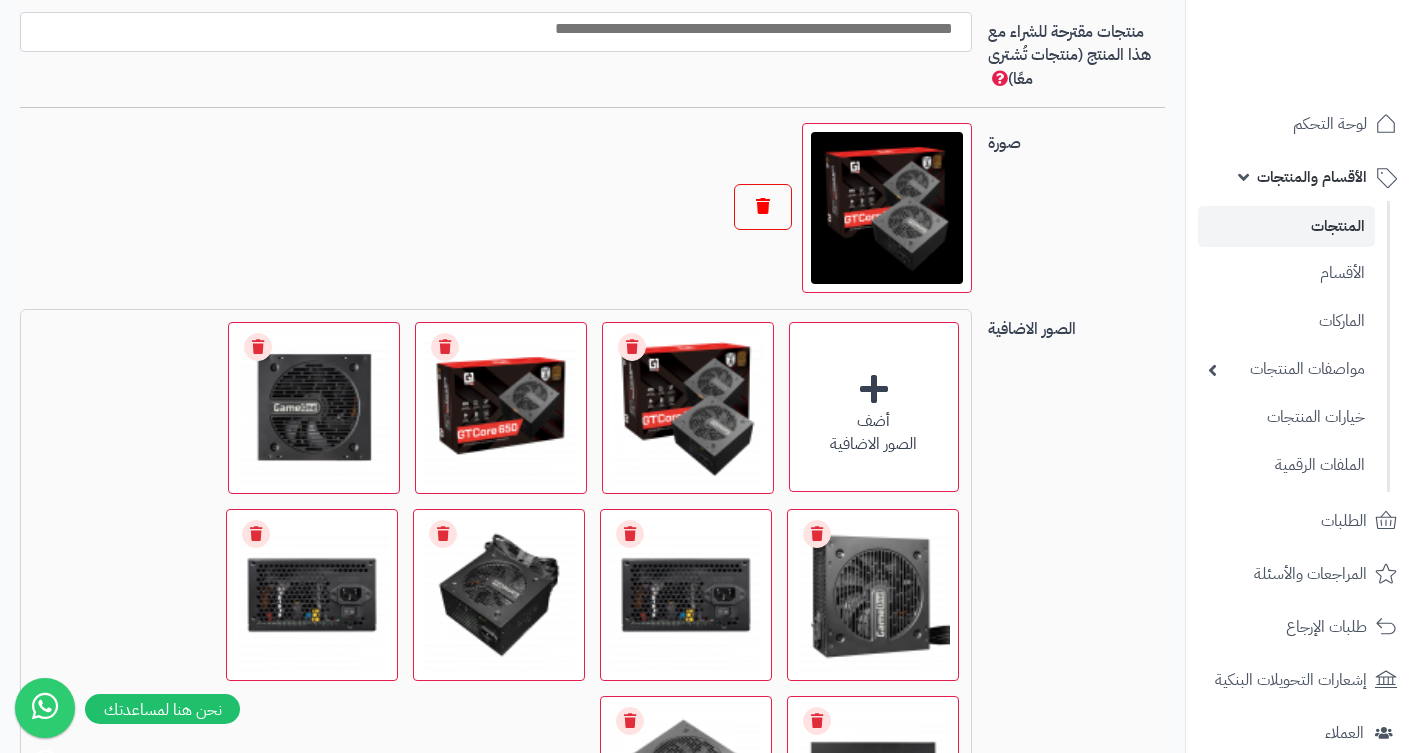 click at bounding box center (763, 207) 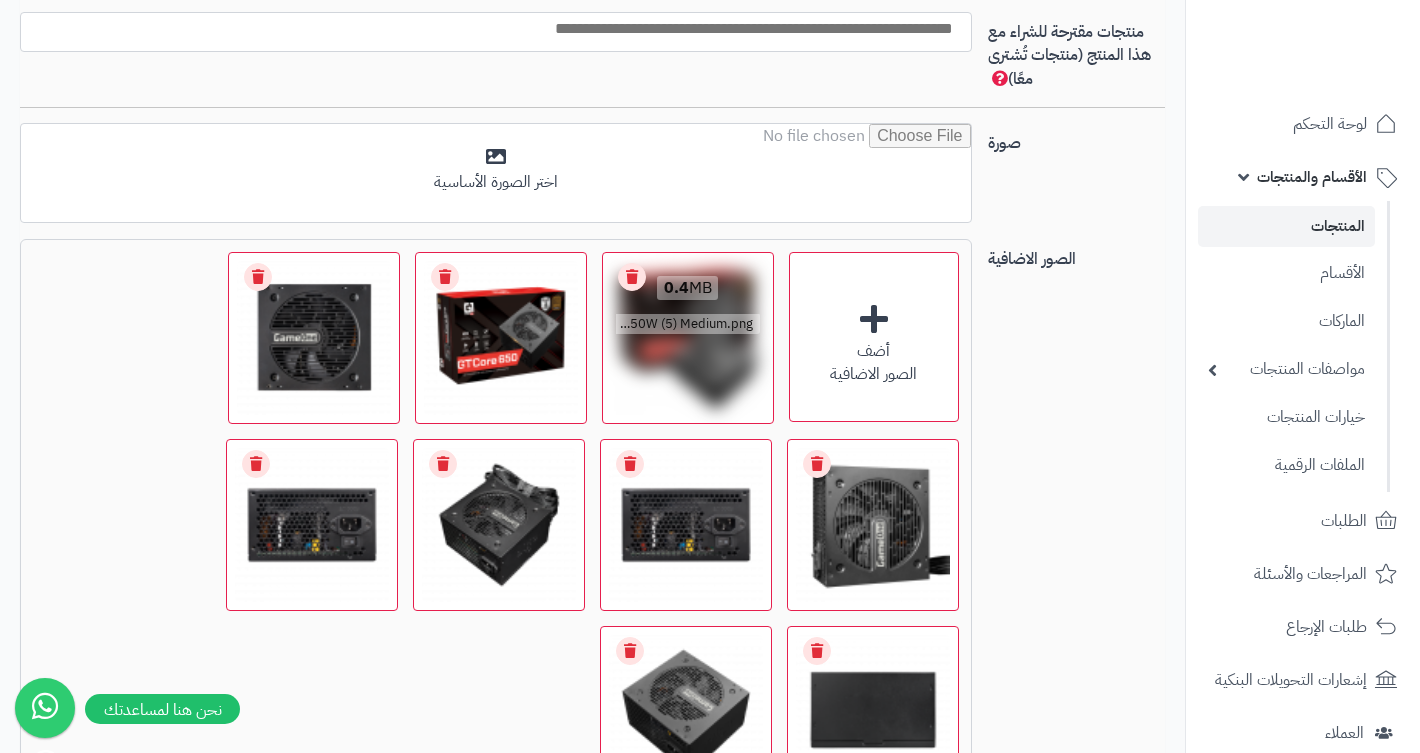 click on "Remove file" at bounding box center [632, 277] 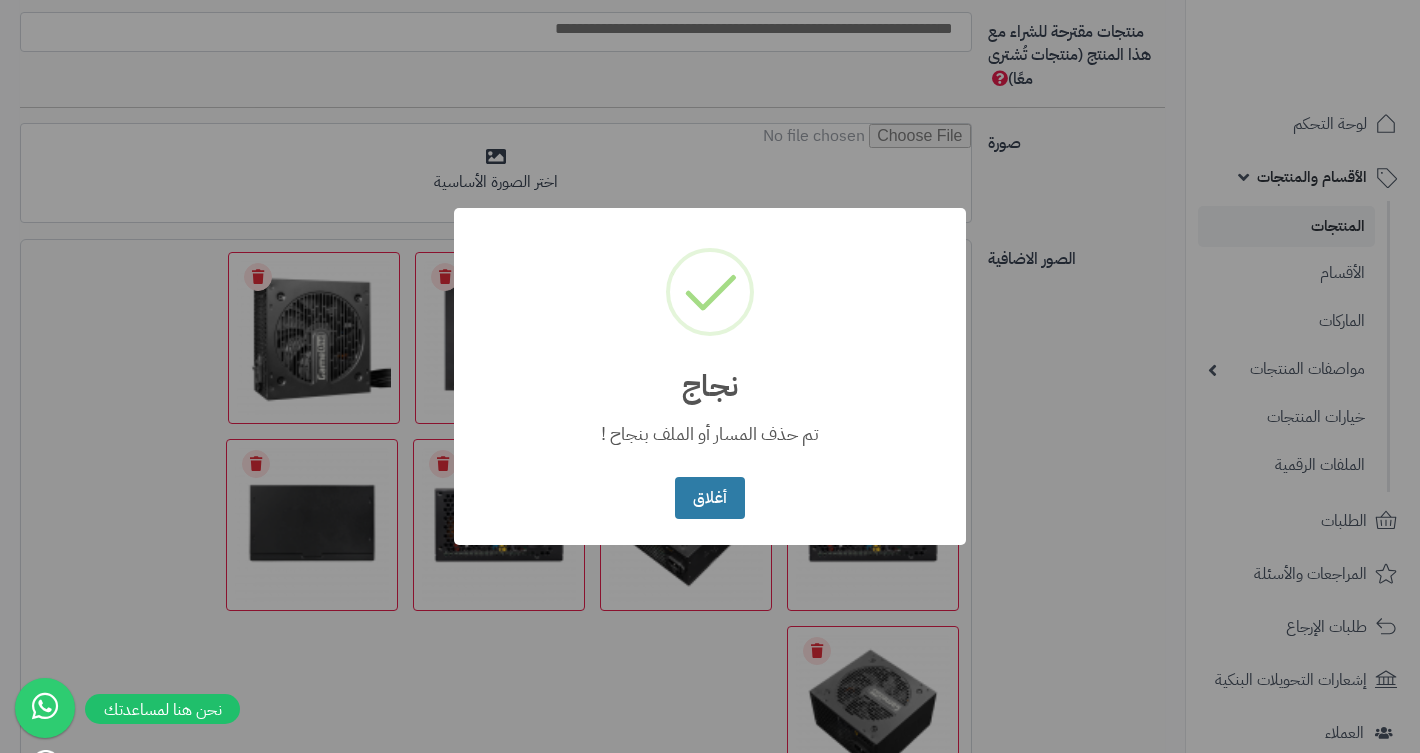 click on "أغلاق" at bounding box center [709, 498] 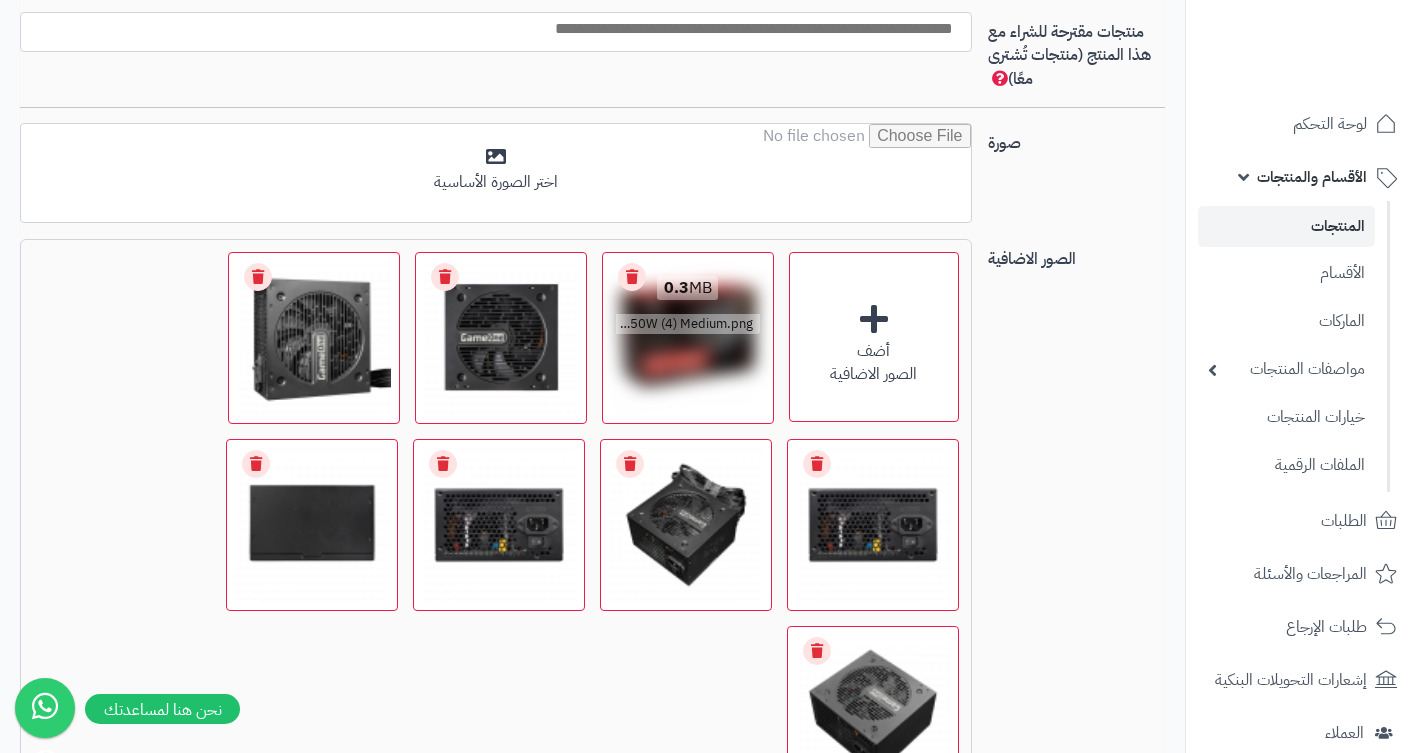 click on "Remove file" at bounding box center (632, 277) 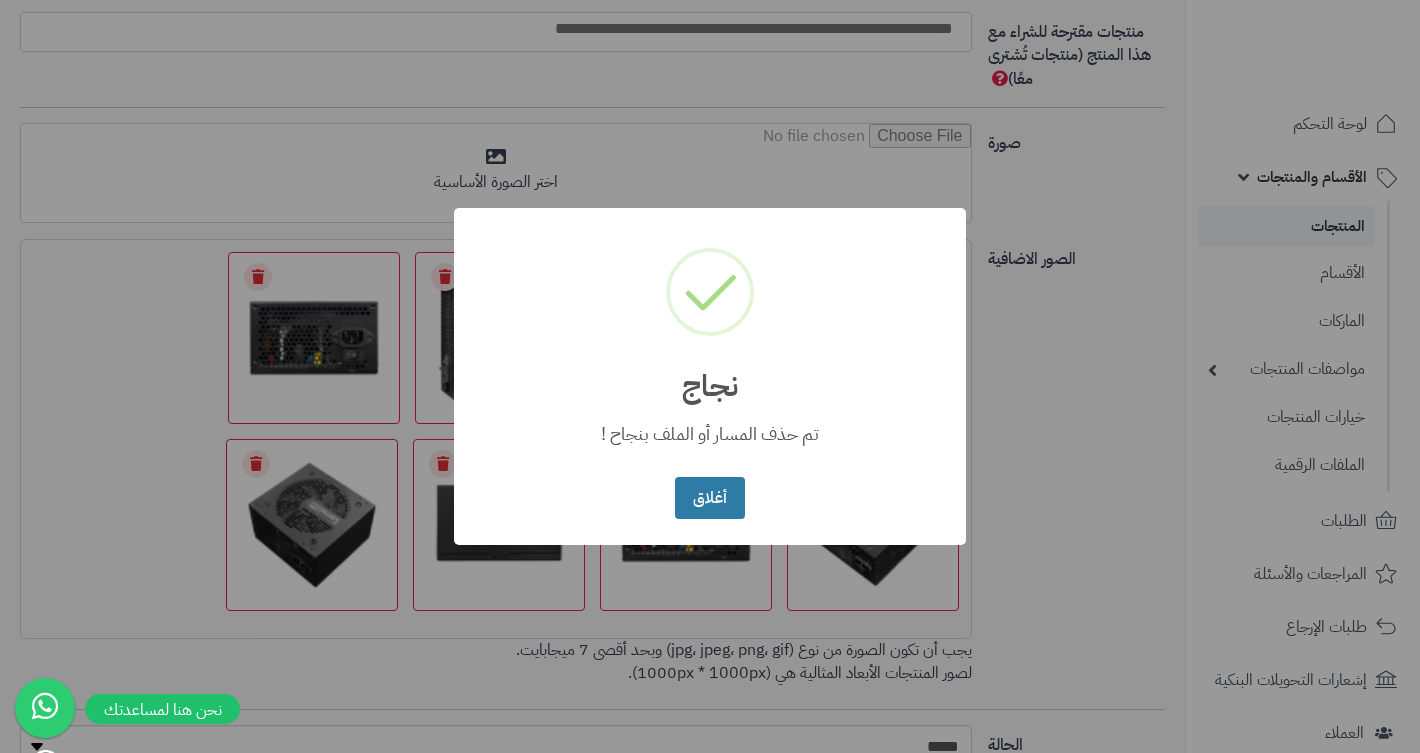 click on "أغلاق" at bounding box center [709, 498] 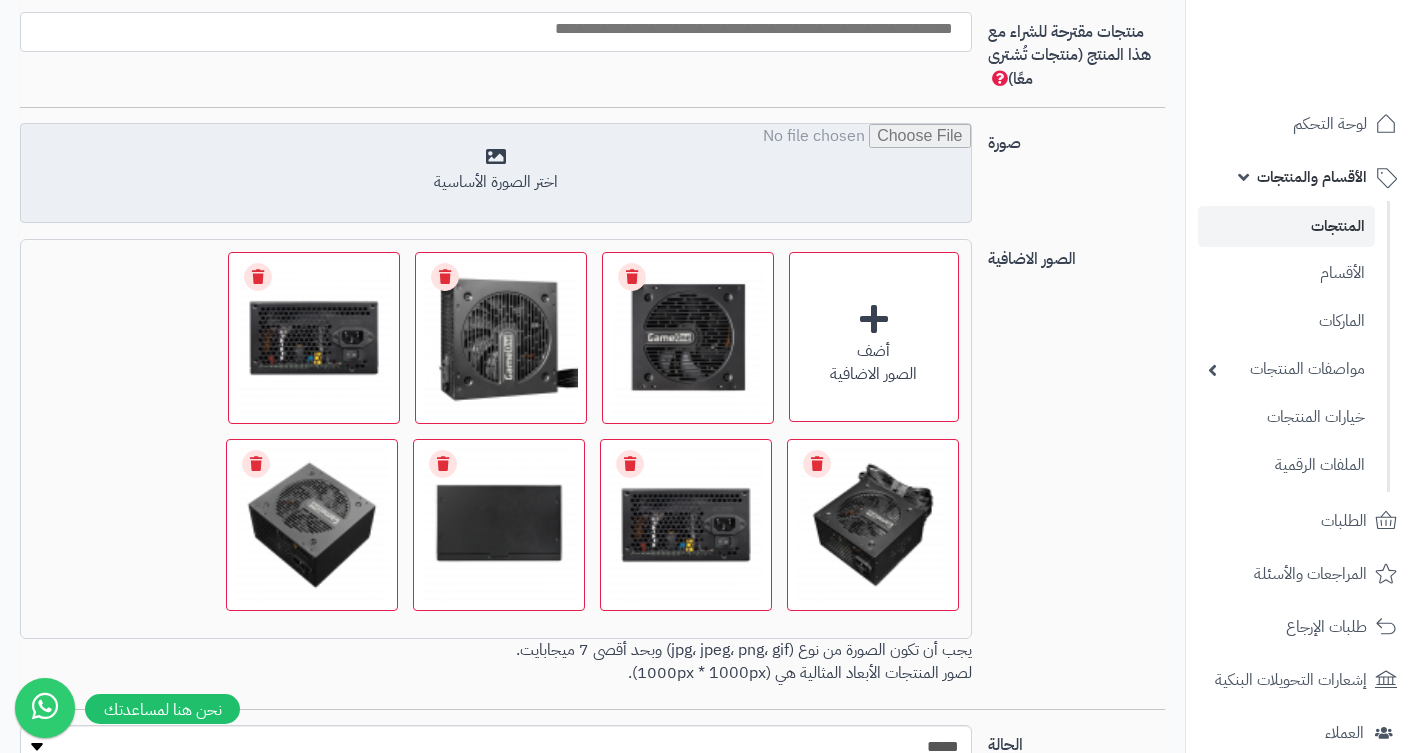 click at bounding box center [495, 174] 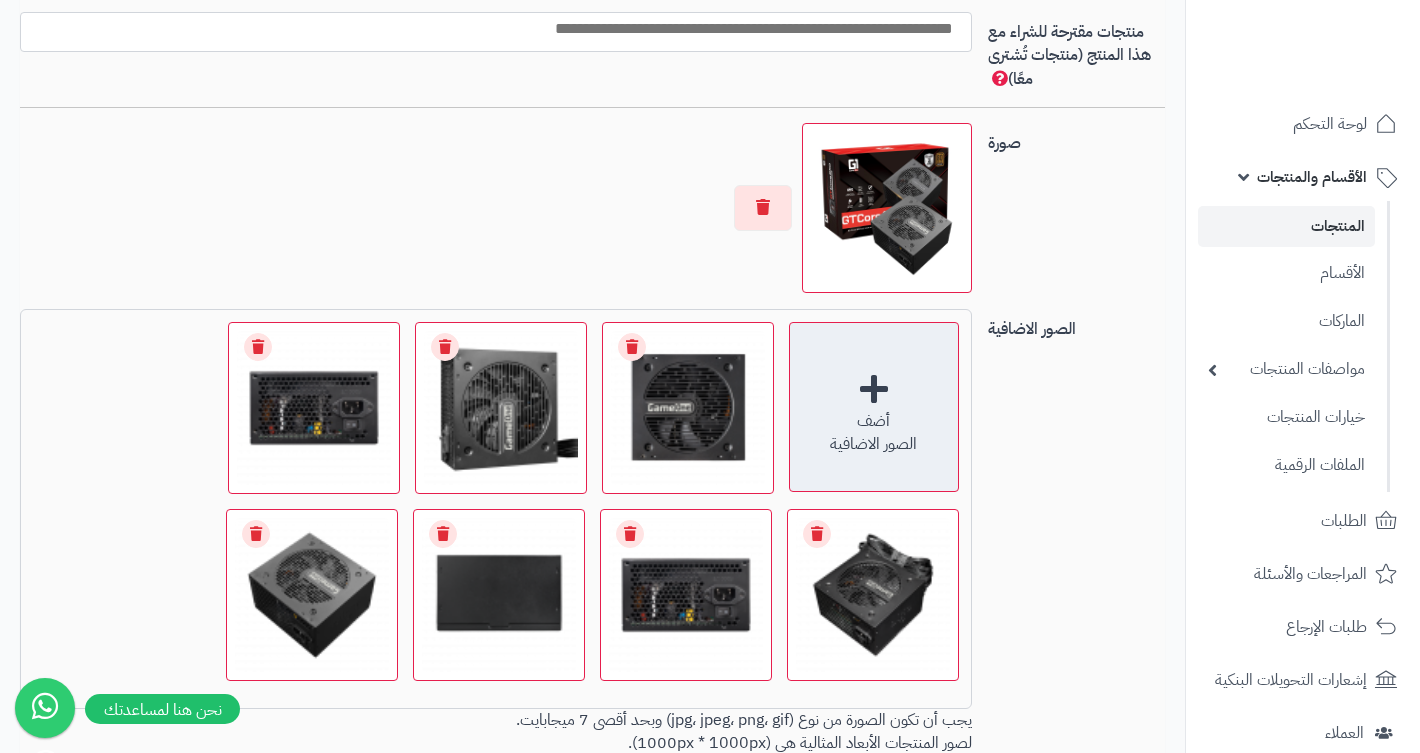 click on "أضف" at bounding box center (874, 421) 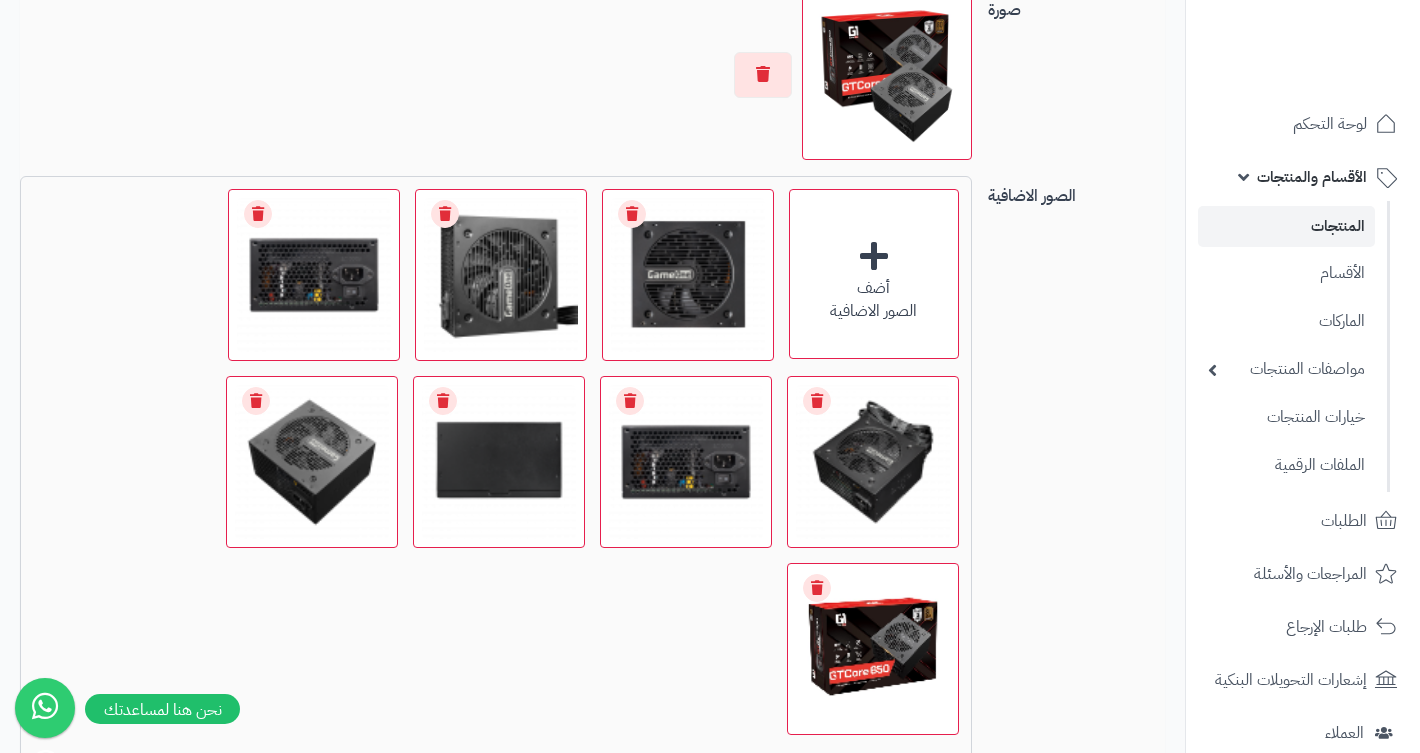 scroll, scrollTop: 1438, scrollLeft: 0, axis: vertical 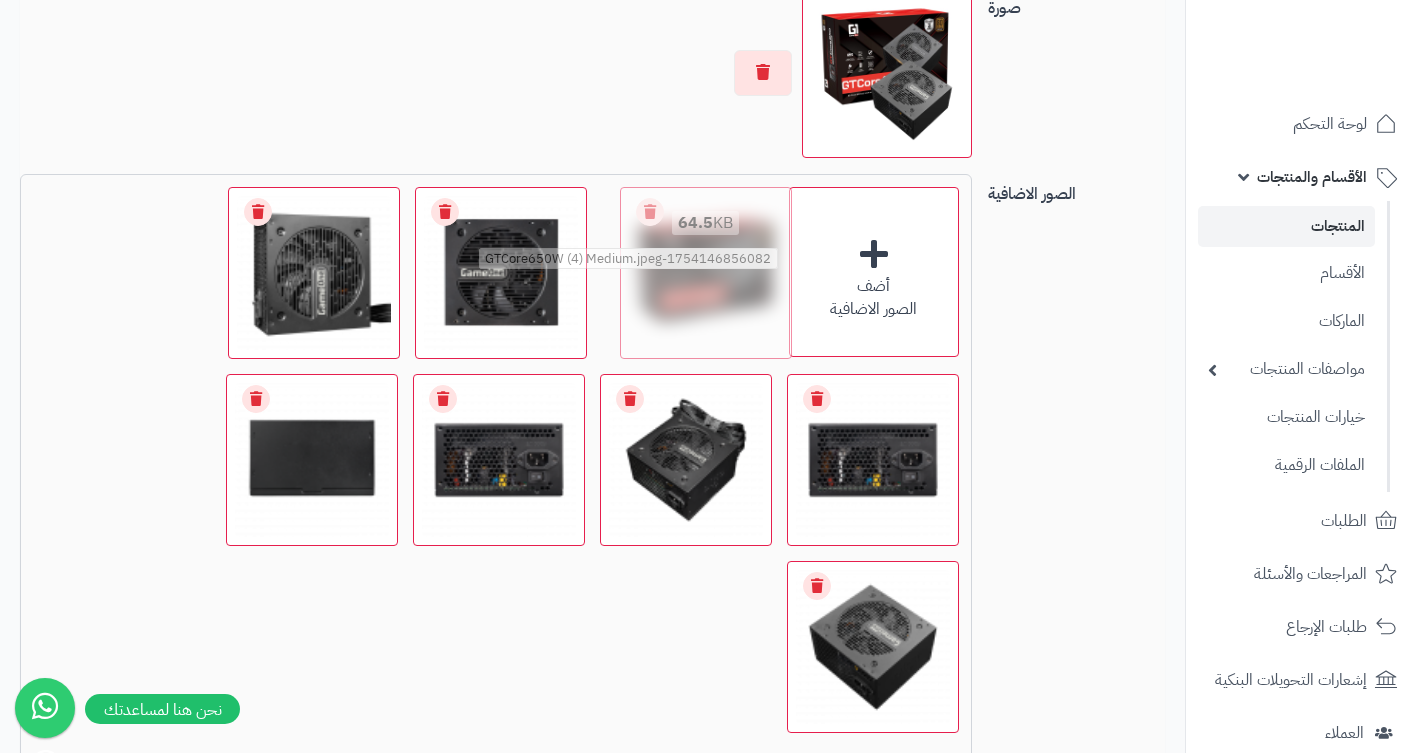 drag, startPoint x: 929, startPoint y: 665, endPoint x: 763, endPoint y: 262, distance: 435.84973 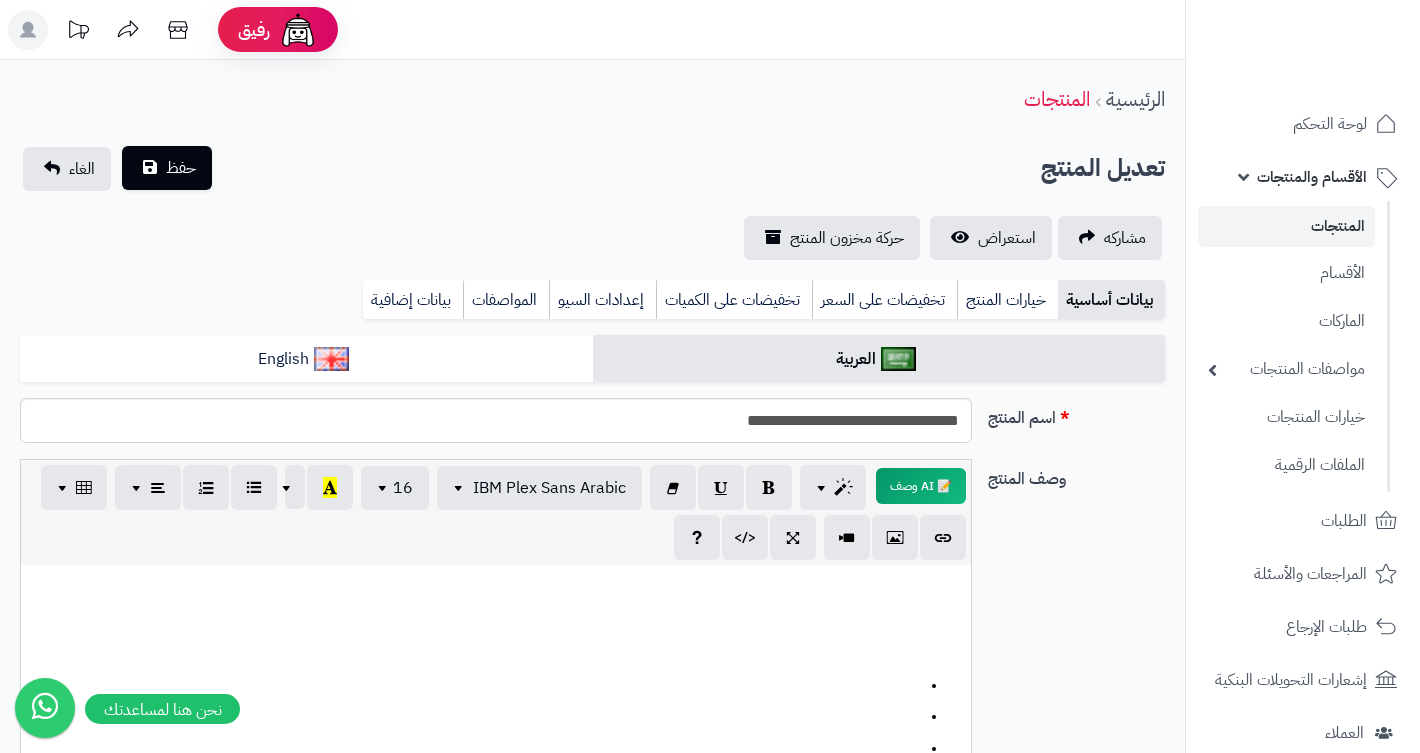 scroll, scrollTop: 0, scrollLeft: 0, axis: both 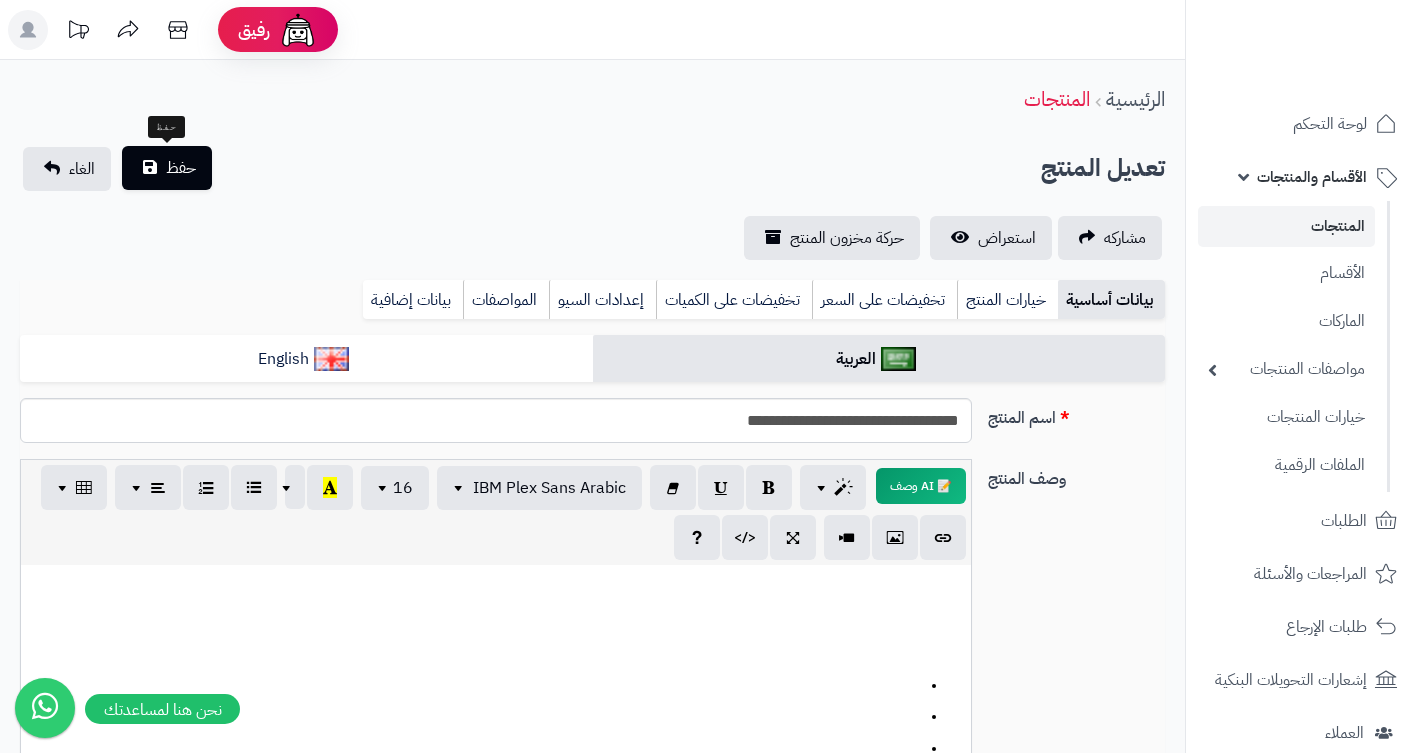 click on "حفظ" at bounding box center [181, 168] 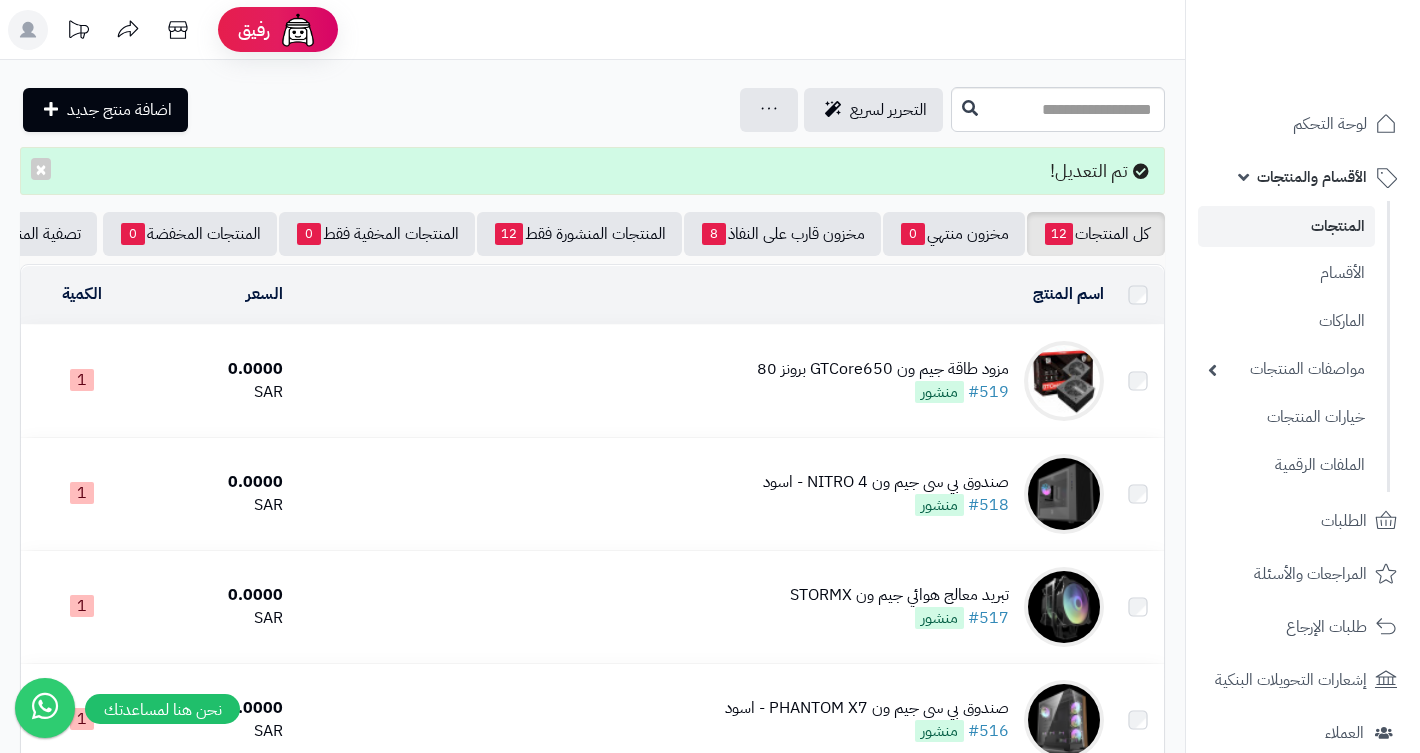 scroll, scrollTop: 0, scrollLeft: 0, axis: both 